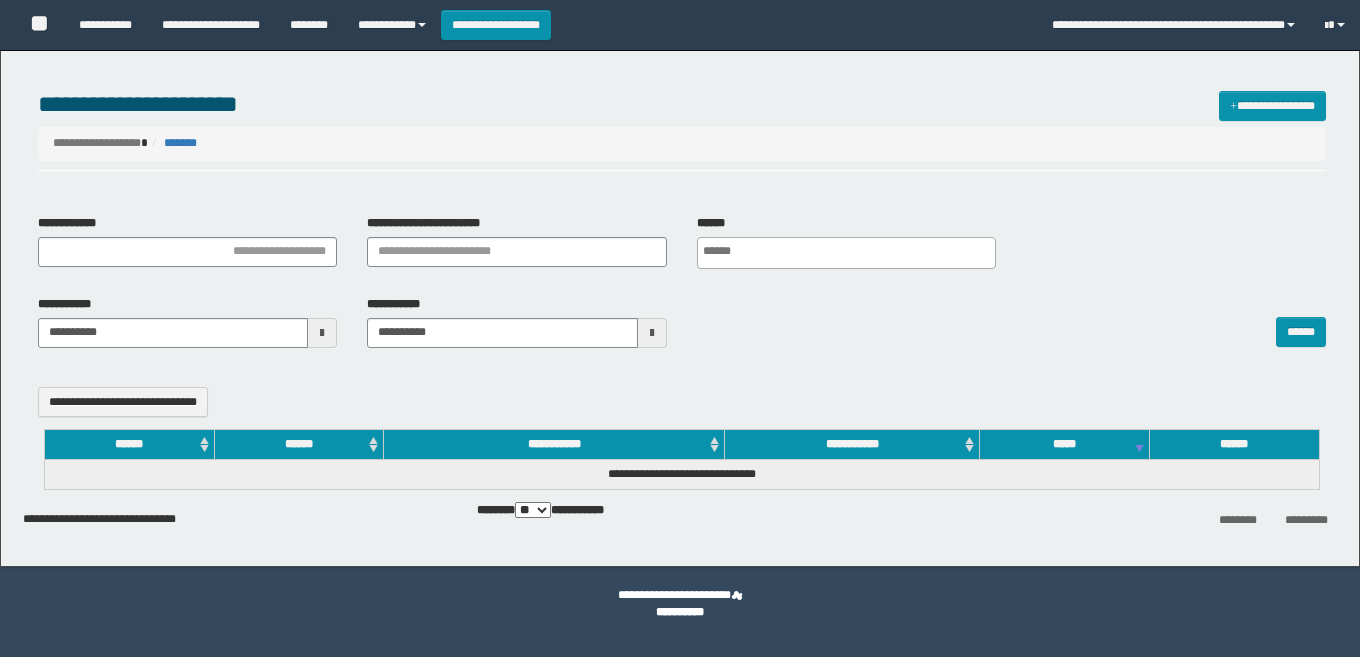 select 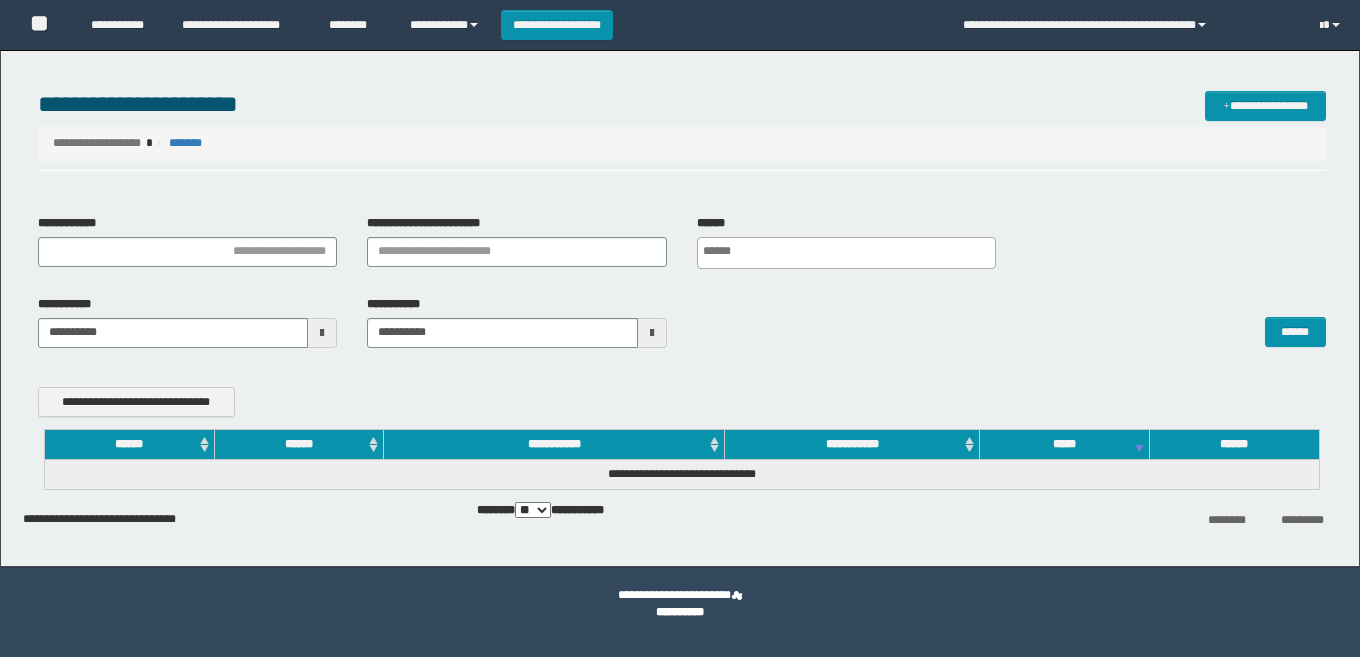 scroll, scrollTop: 0, scrollLeft: 0, axis: both 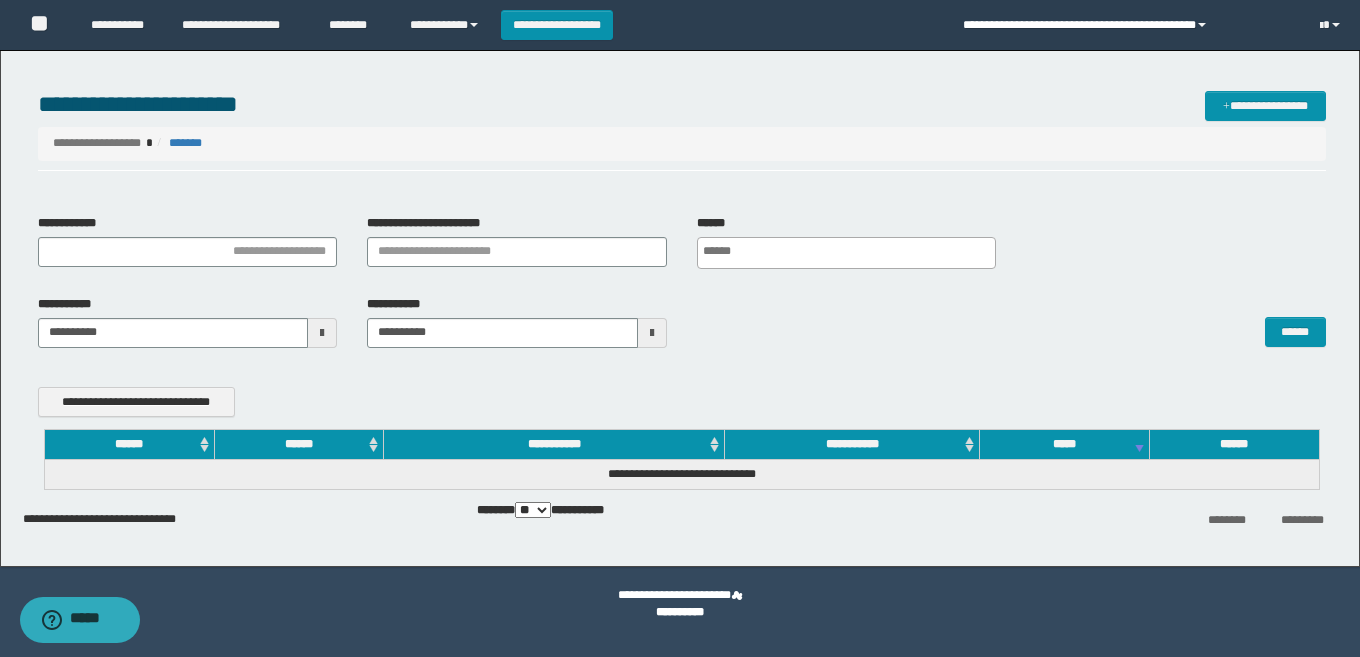 click on "**********" at bounding box center [1126, 25] 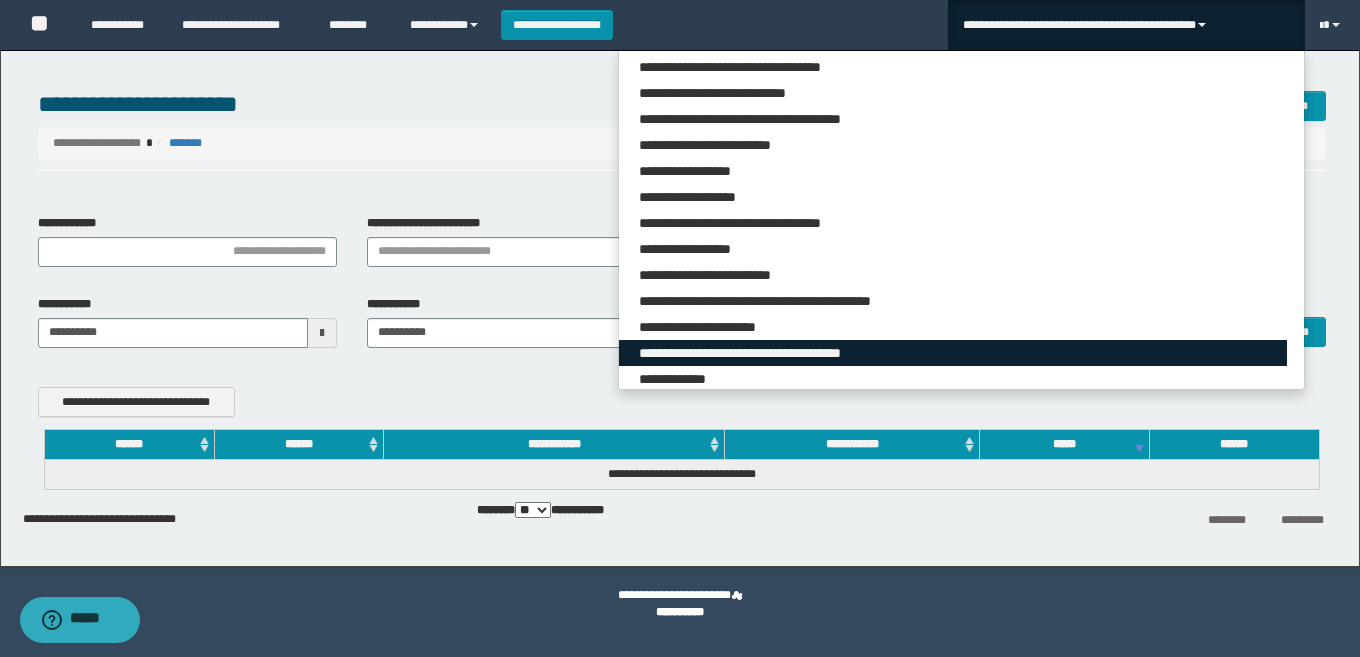 scroll, scrollTop: 800, scrollLeft: 0, axis: vertical 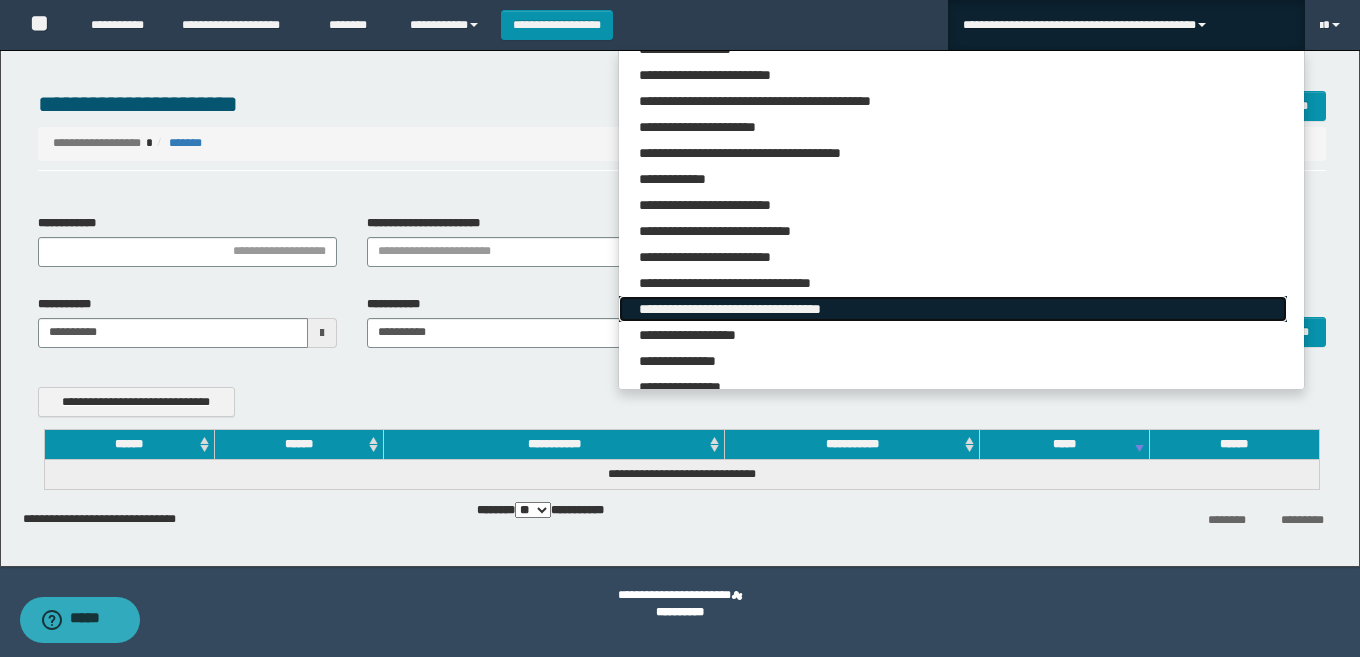click on "**********" at bounding box center (953, 309) 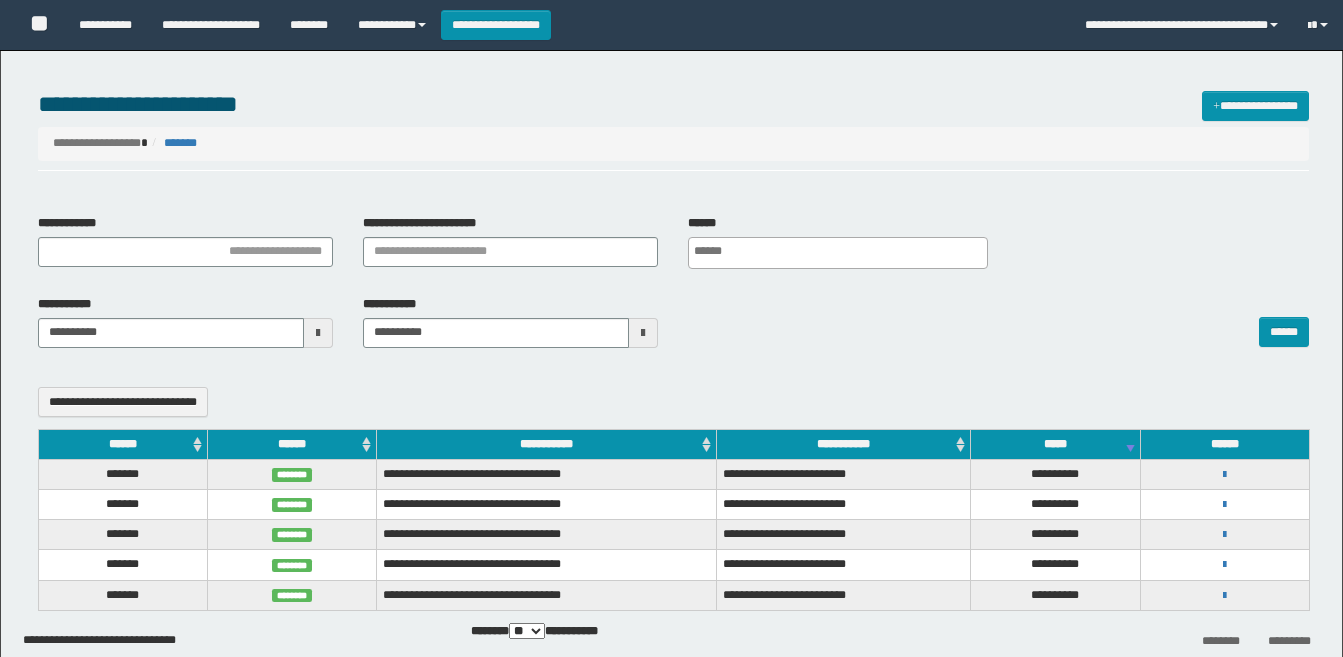 select 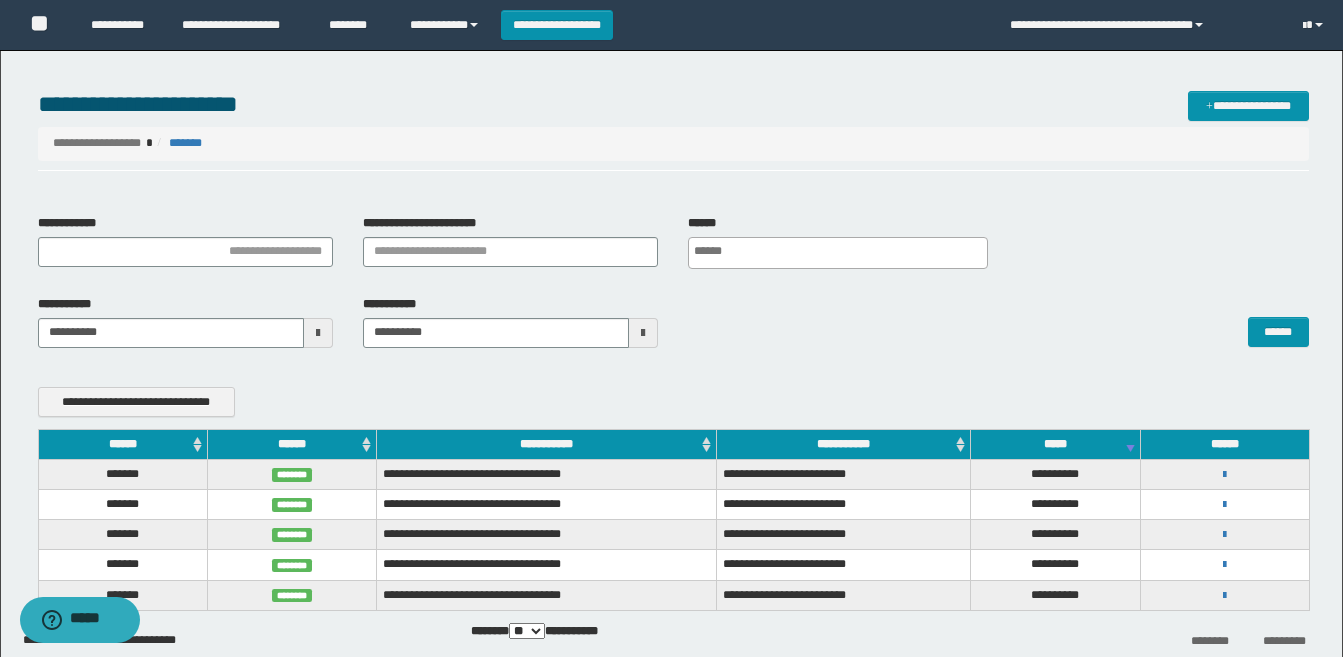 scroll, scrollTop: 0, scrollLeft: 0, axis: both 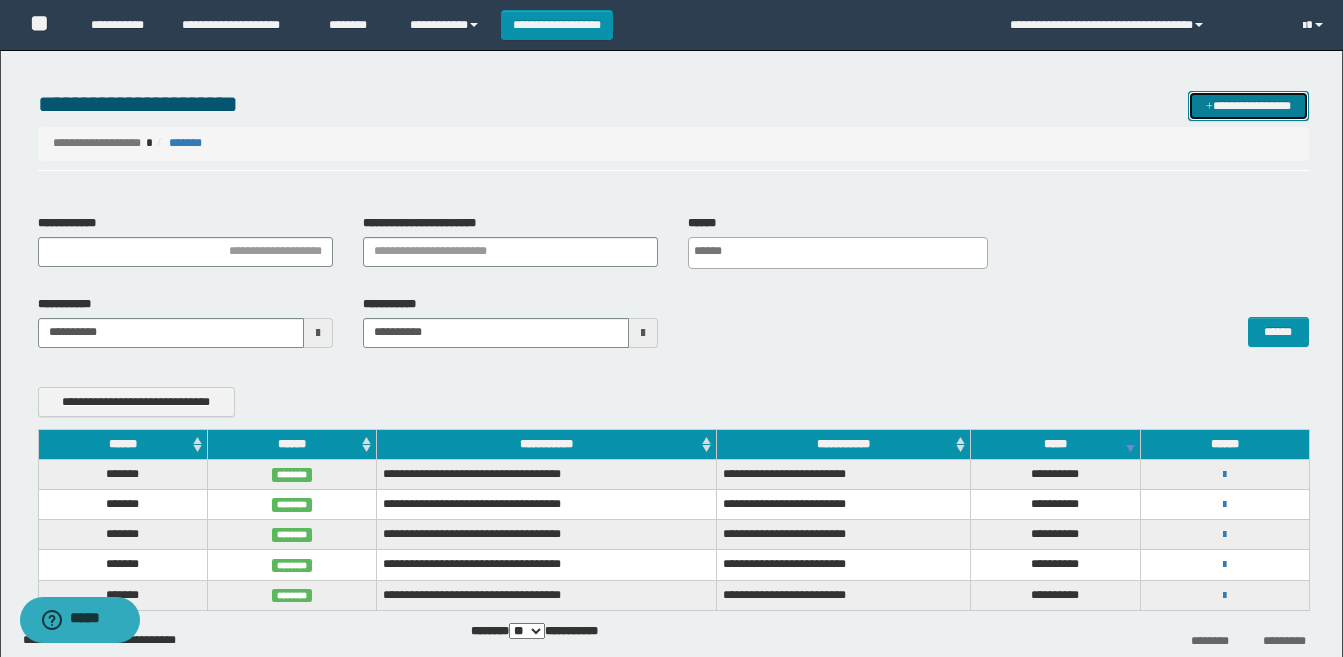 click on "**********" at bounding box center (1248, 106) 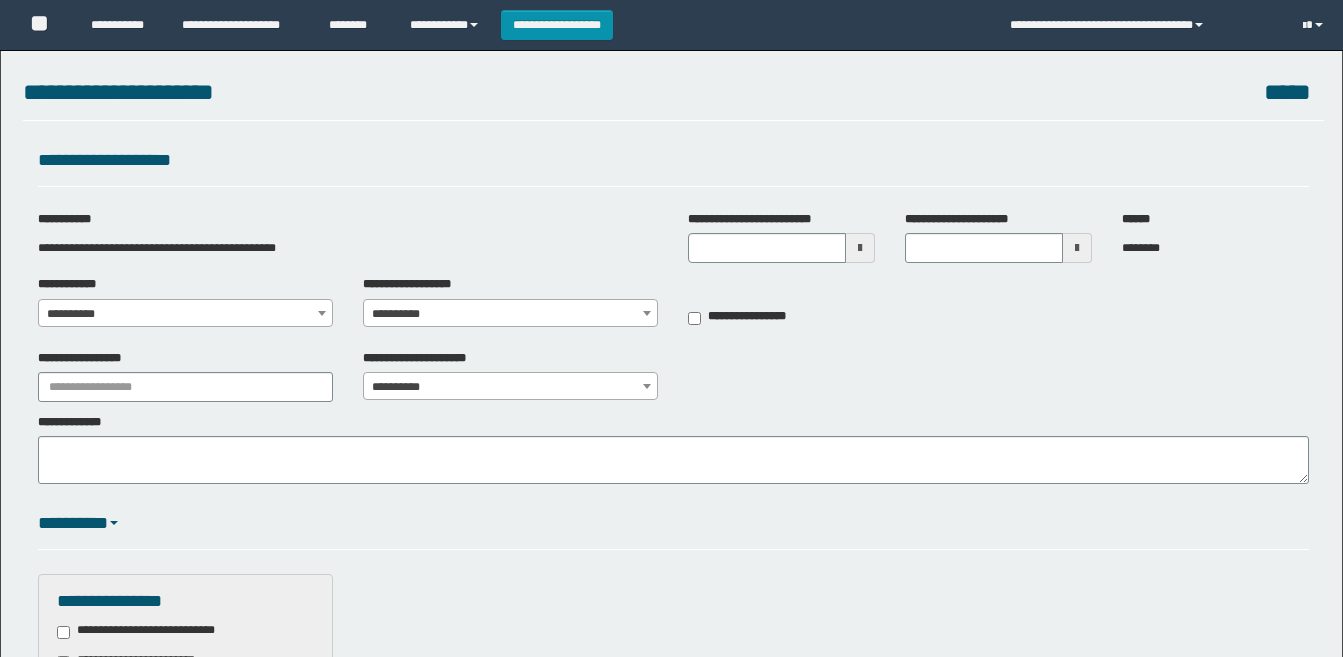 scroll, scrollTop: 0, scrollLeft: 0, axis: both 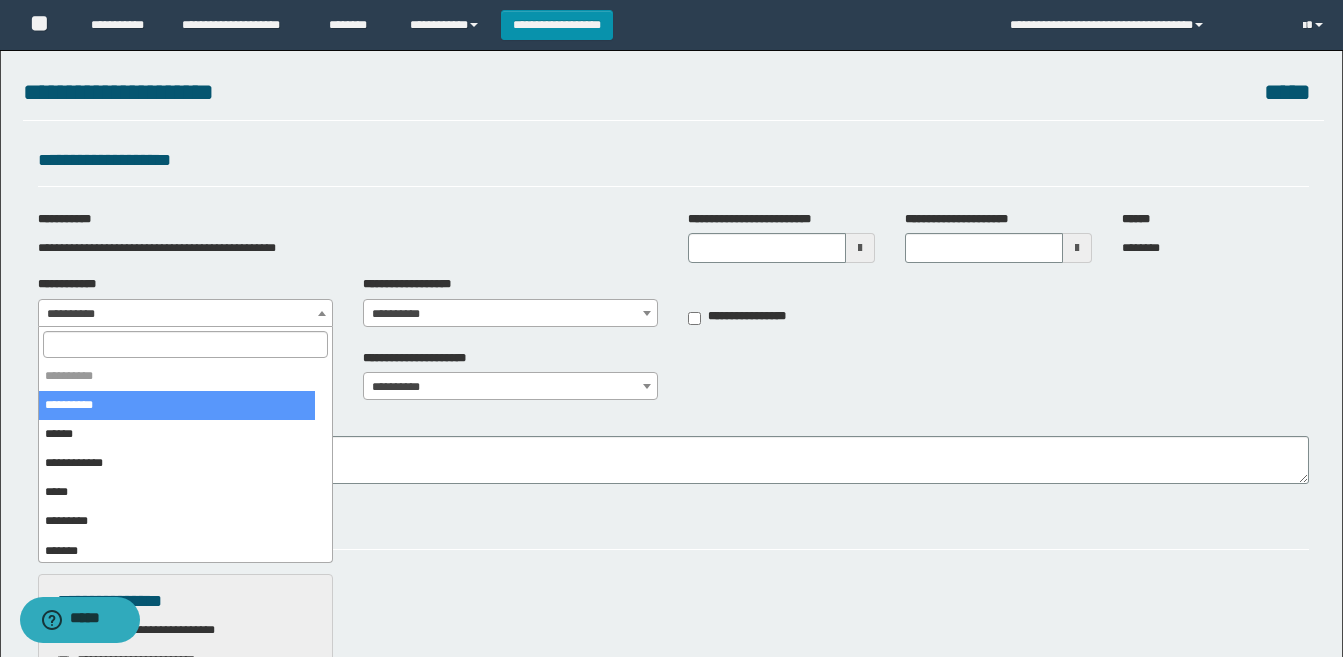 click at bounding box center (185, 344) 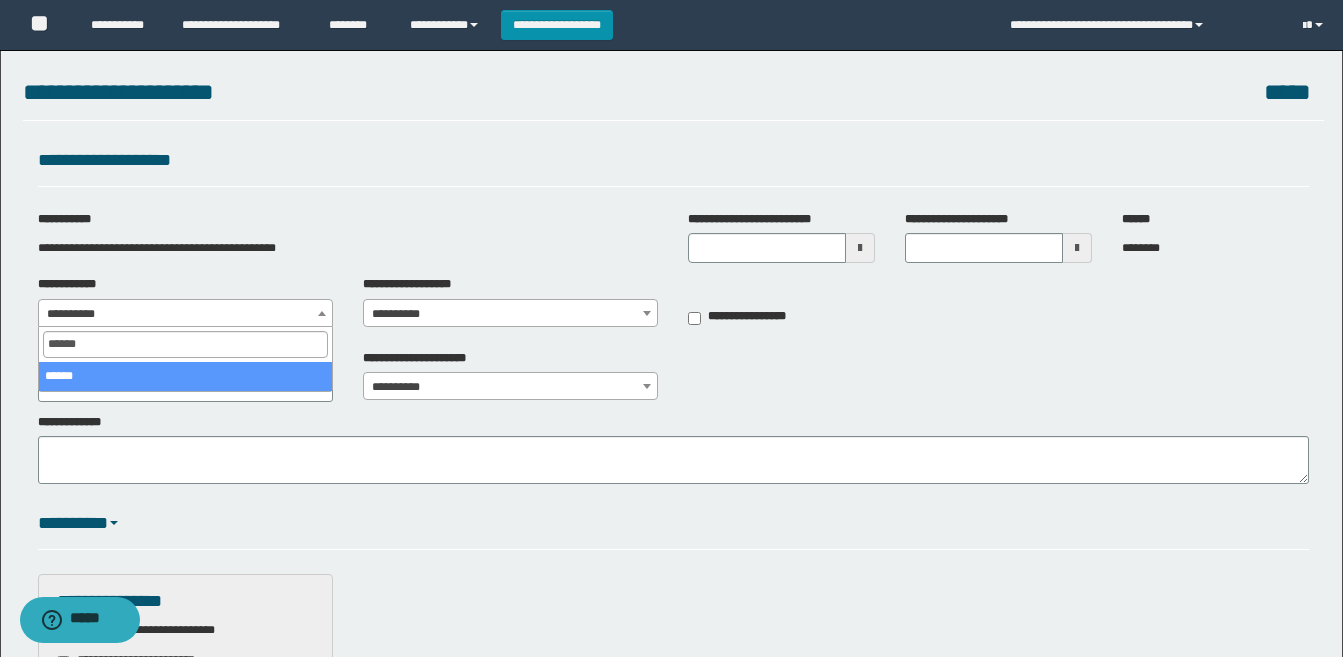 type on "******" 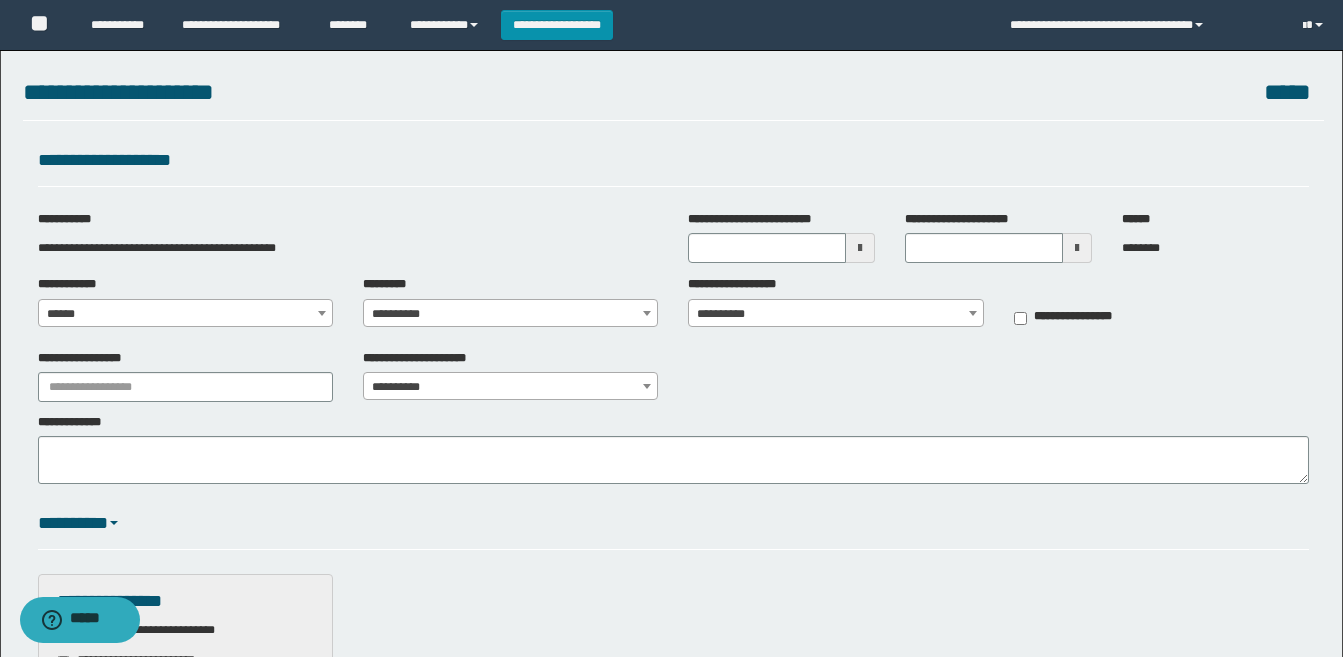click on "**********" at bounding box center (510, 314) 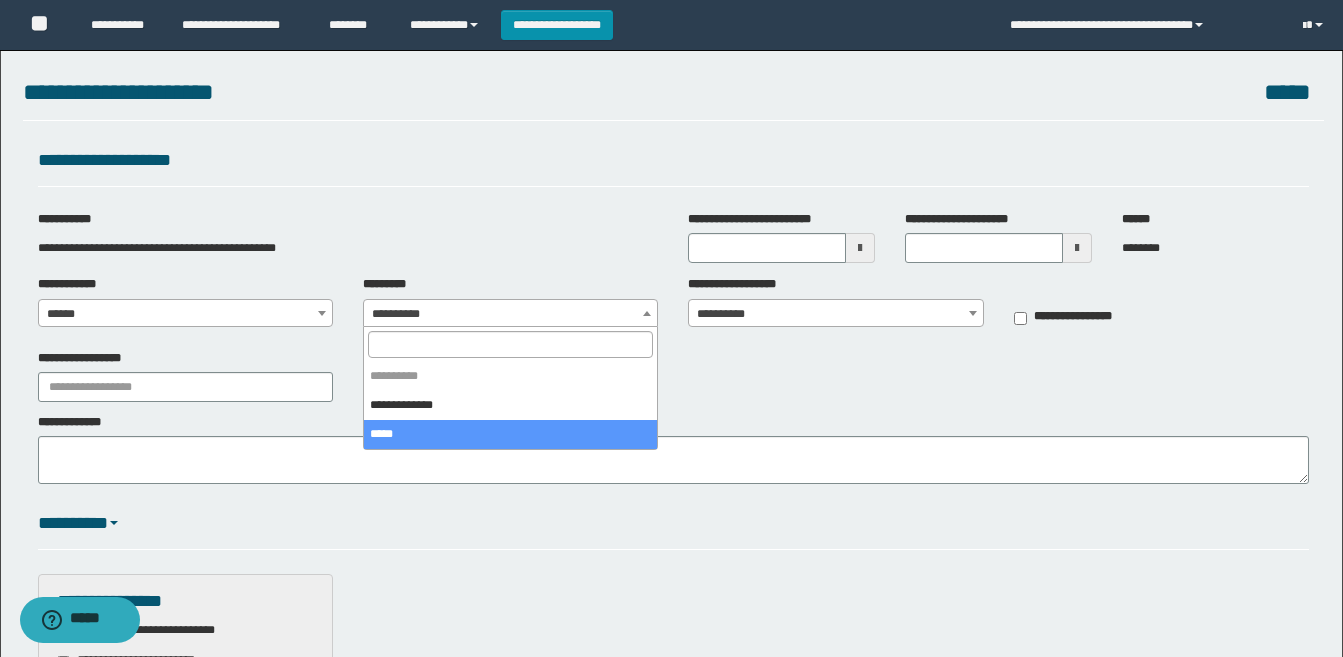 select on "****" 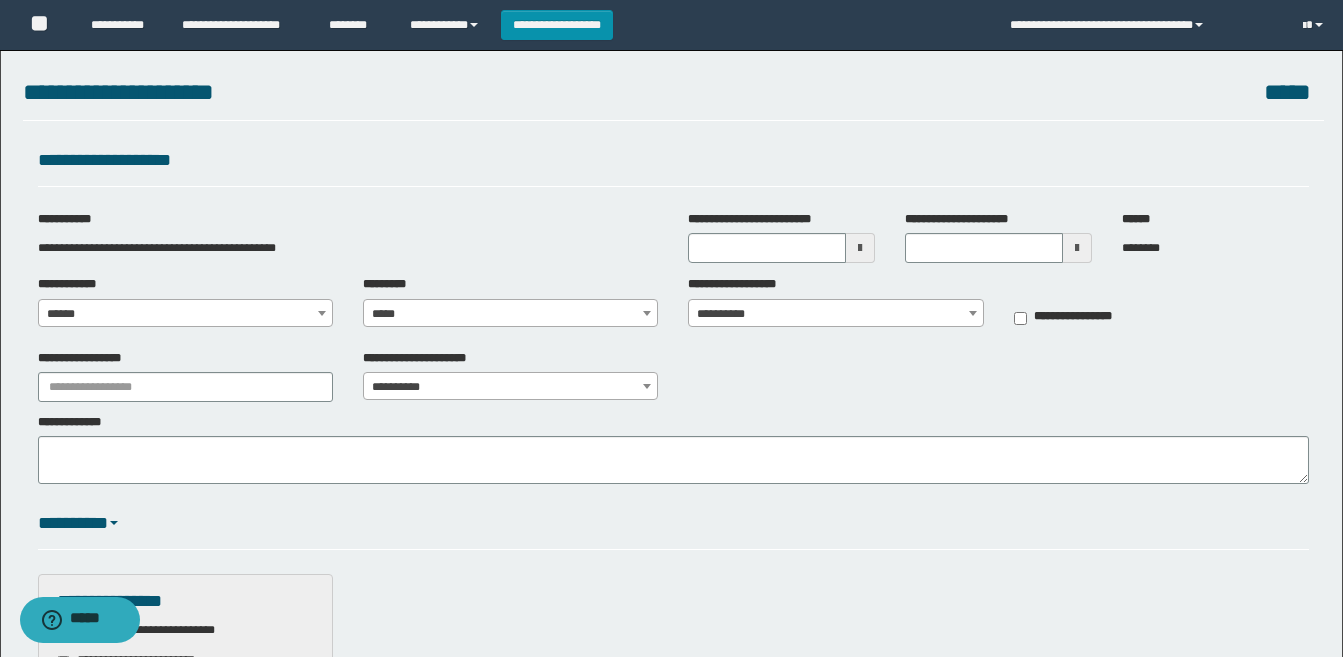 click at bounding box center (860, 248) 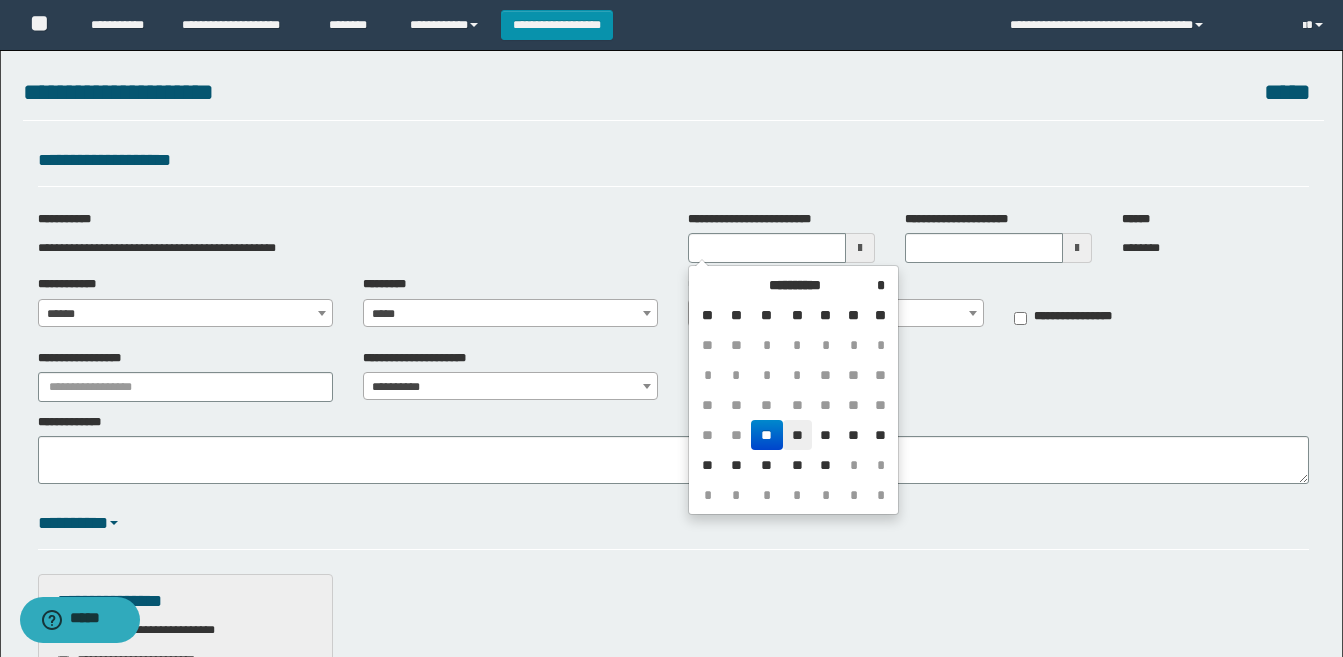 click on "**" at bounding box center [797, 435] 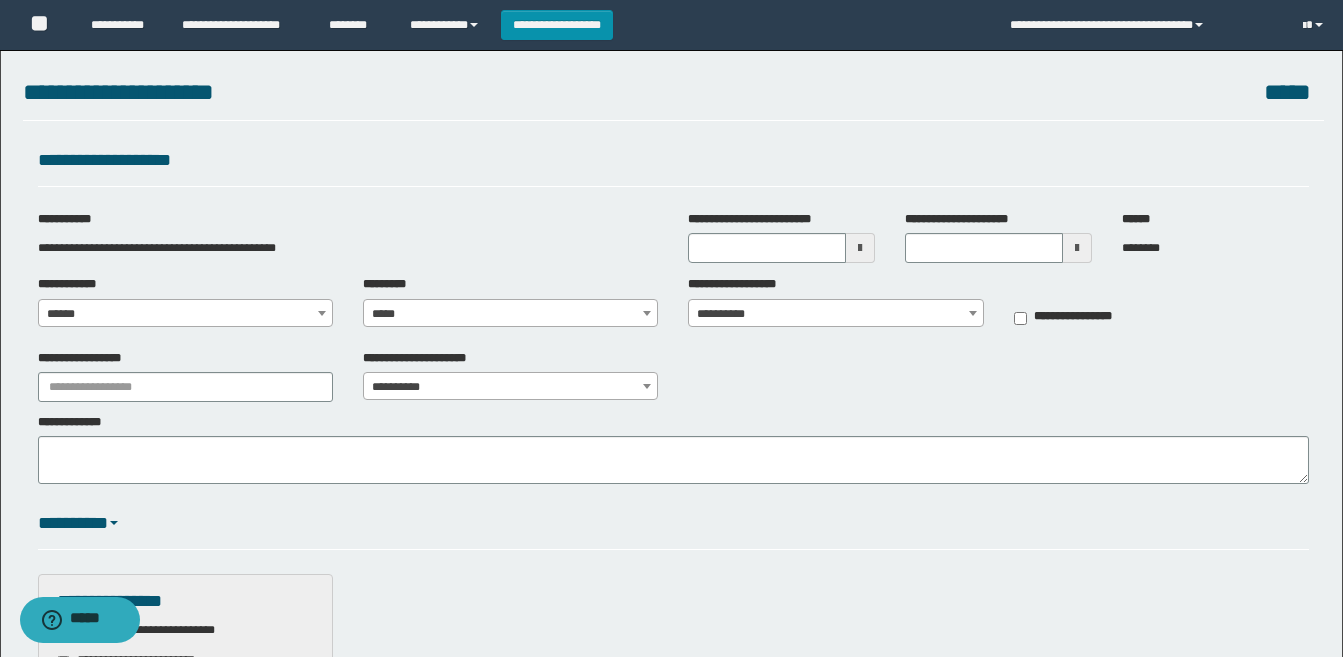 click at bounding box center [860, 248] 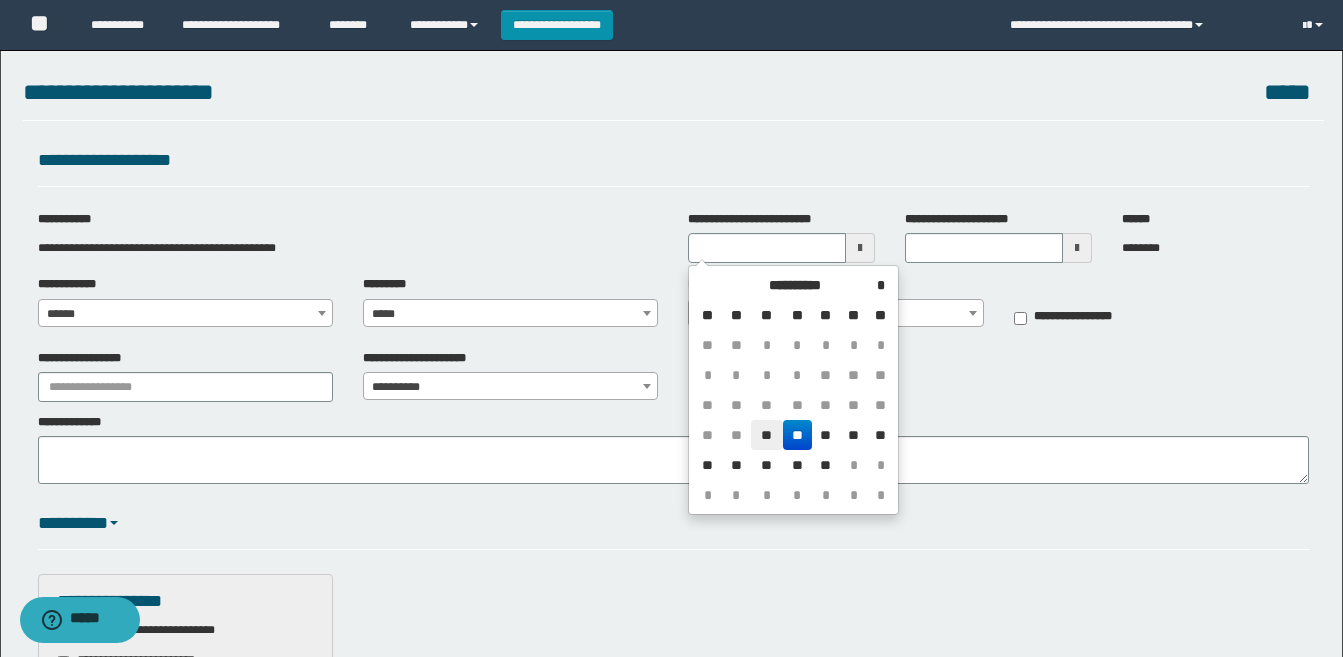 click on "**" at bounding box center [767, 435] 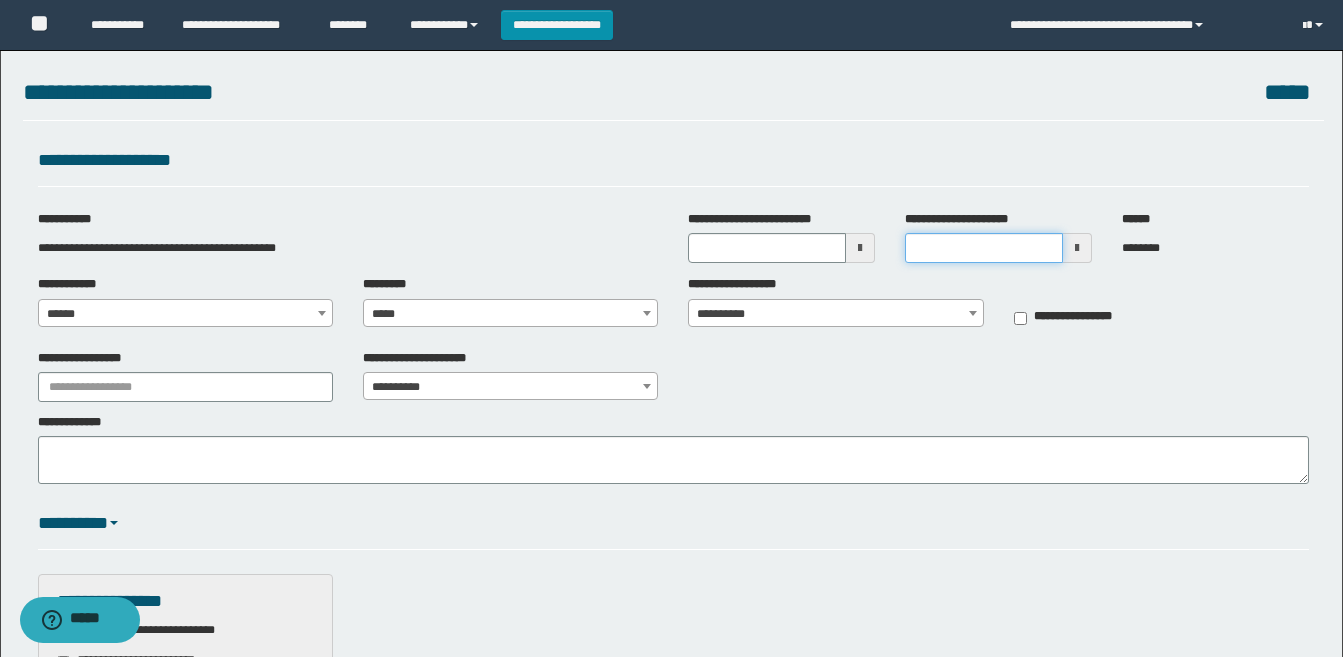 click on "**********" at bounding box center (984, 248) 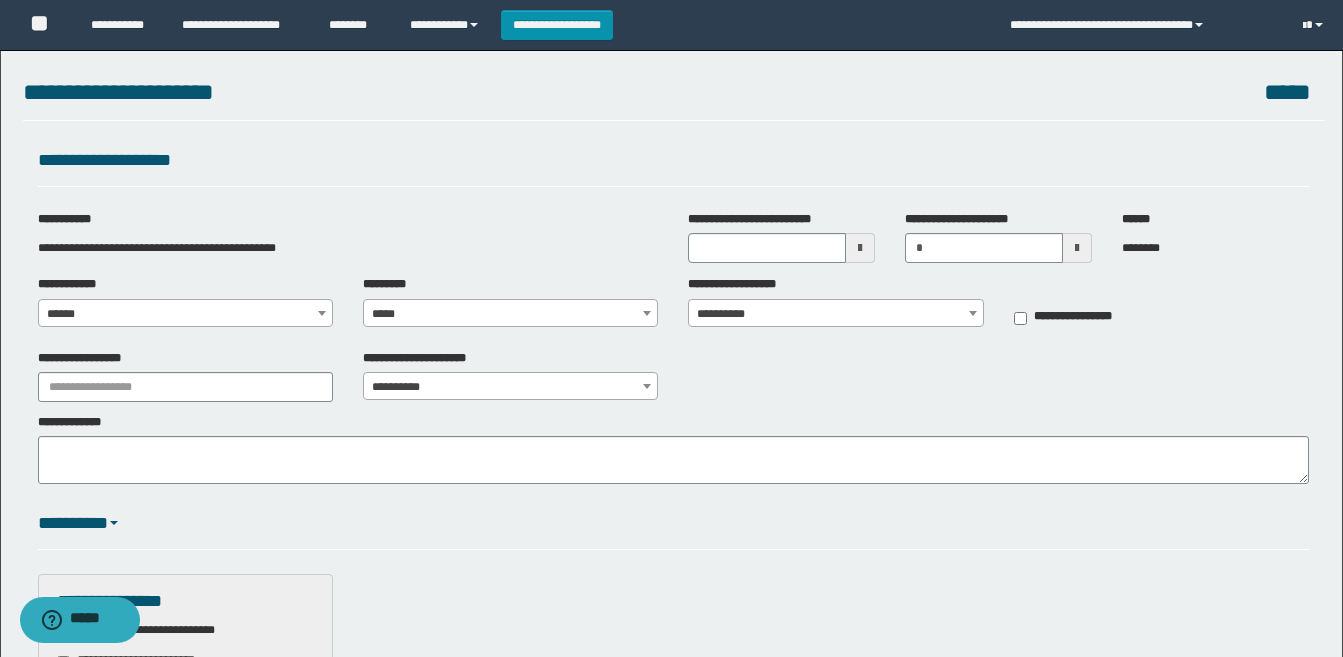 type on "*******" 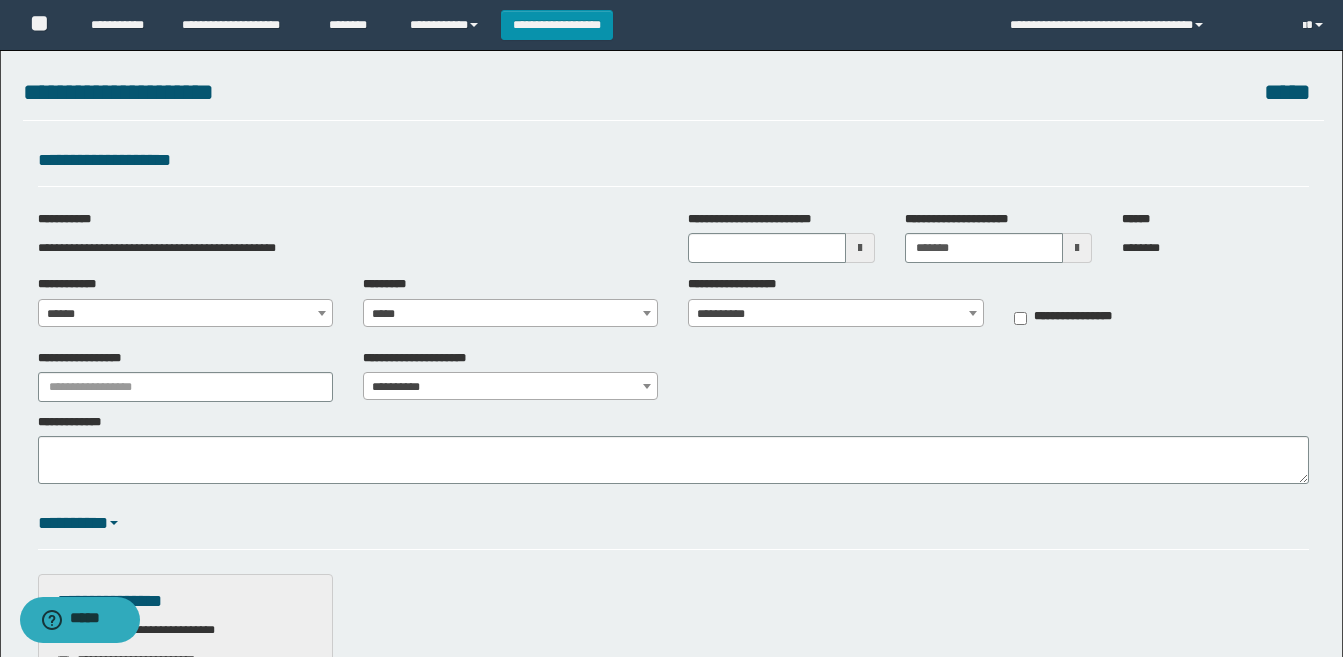 click on "**********" at bounding box center [835, 314] 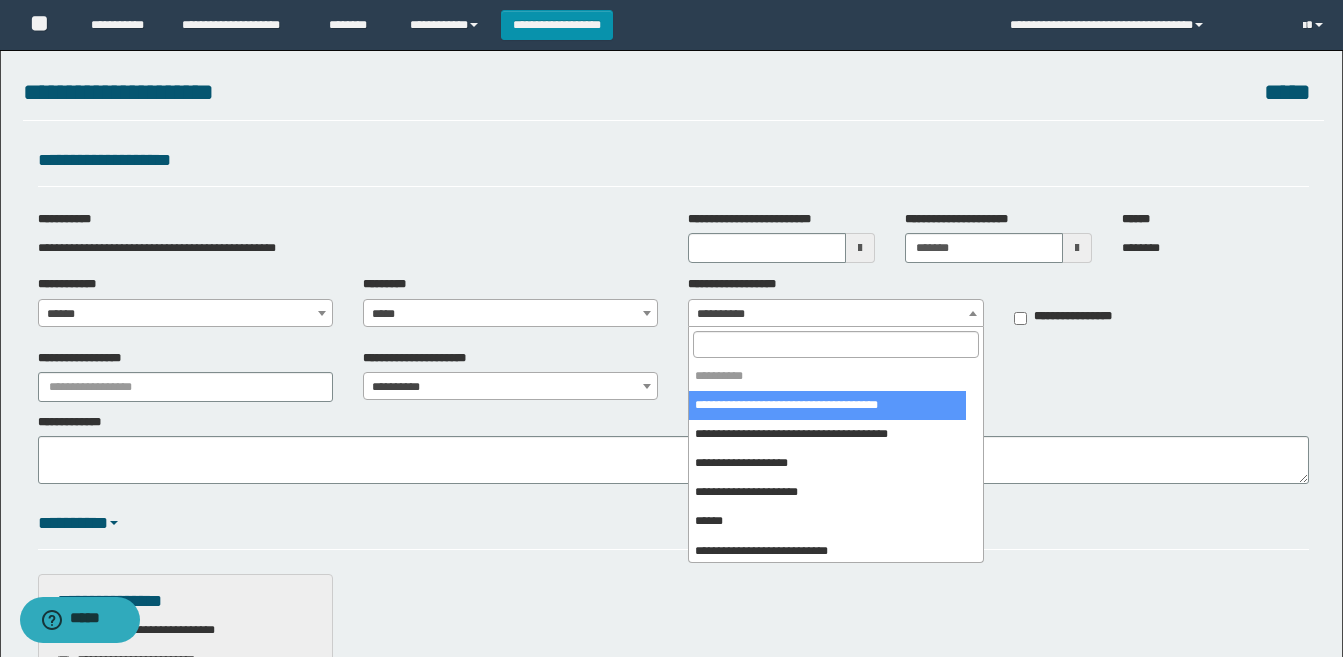 click at bounding box center [835, 344] 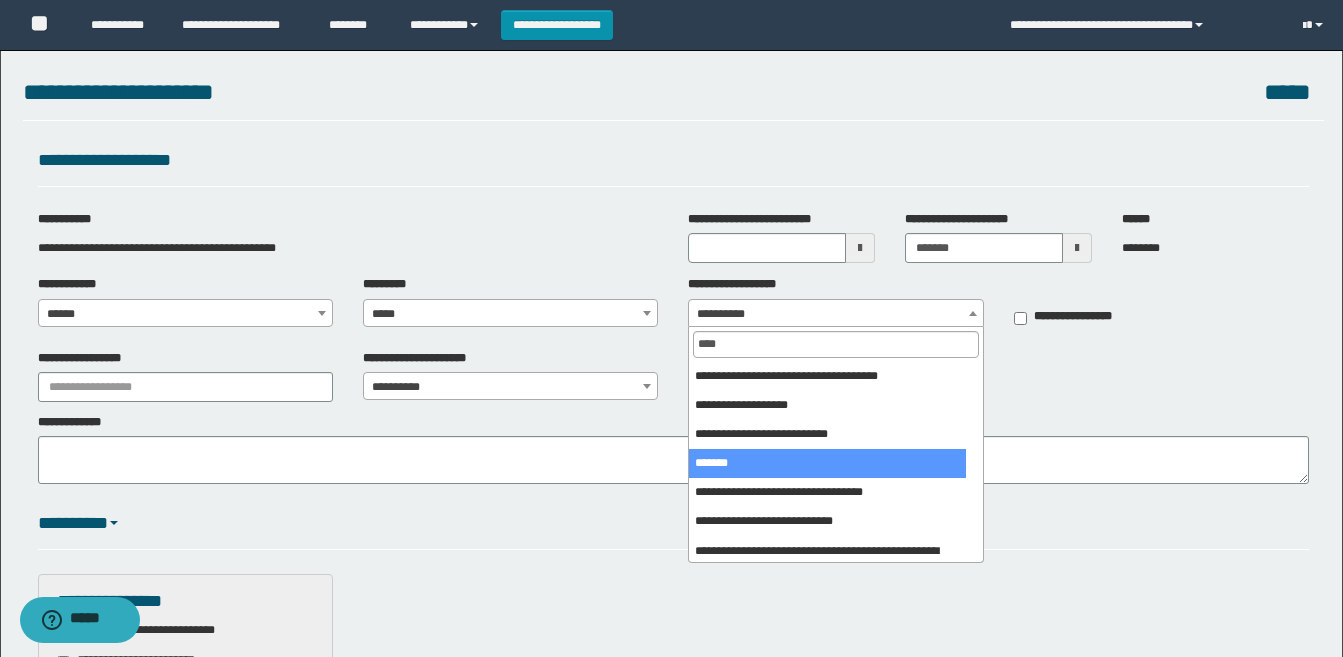 type on "****" 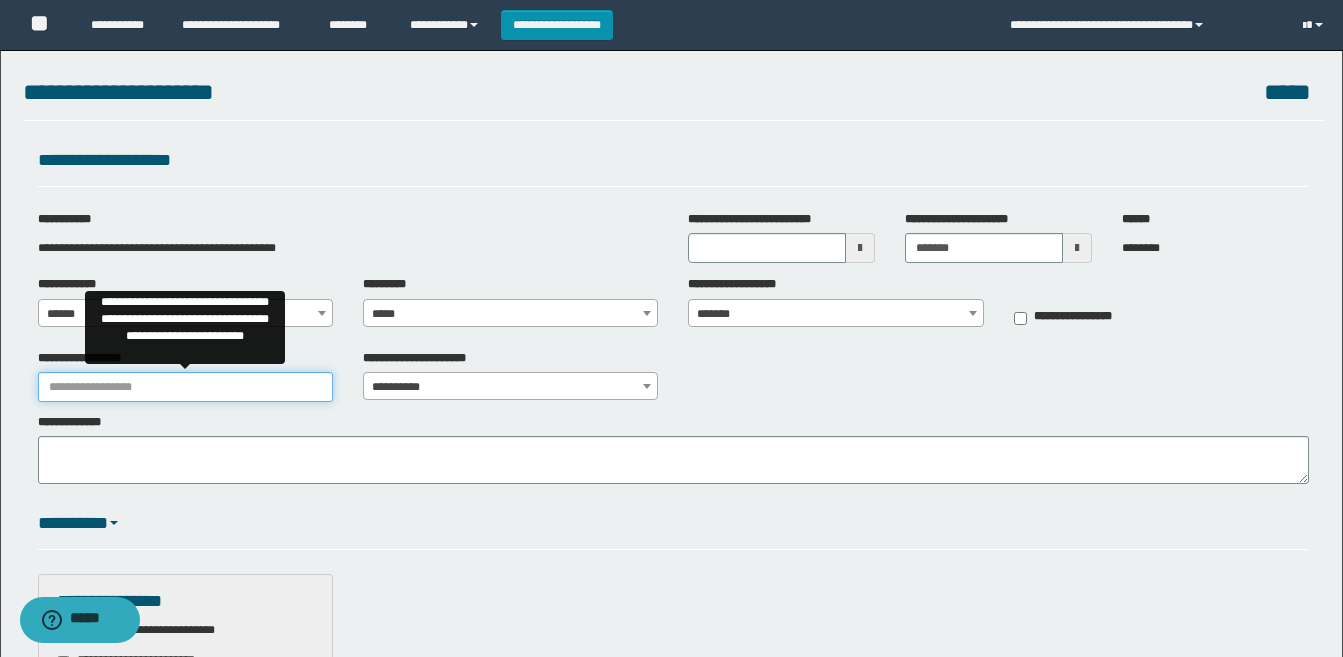 click on "**********" at bounding box center (185, 387) 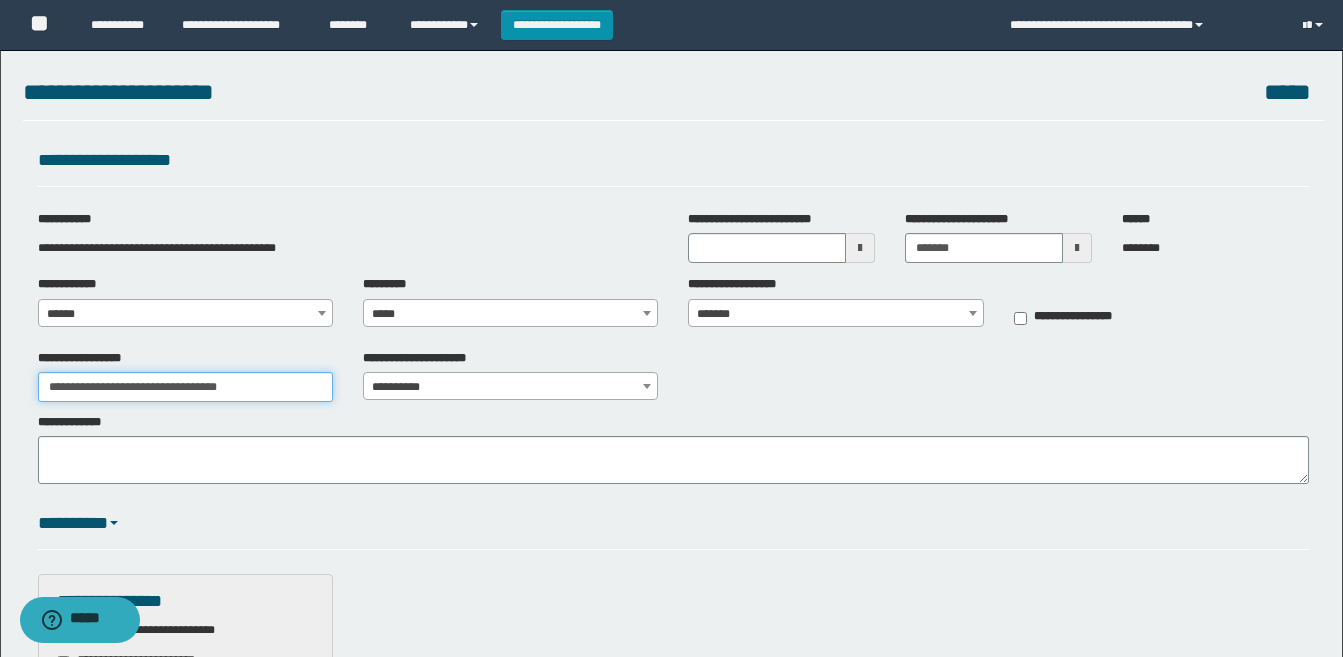 type on "**********" 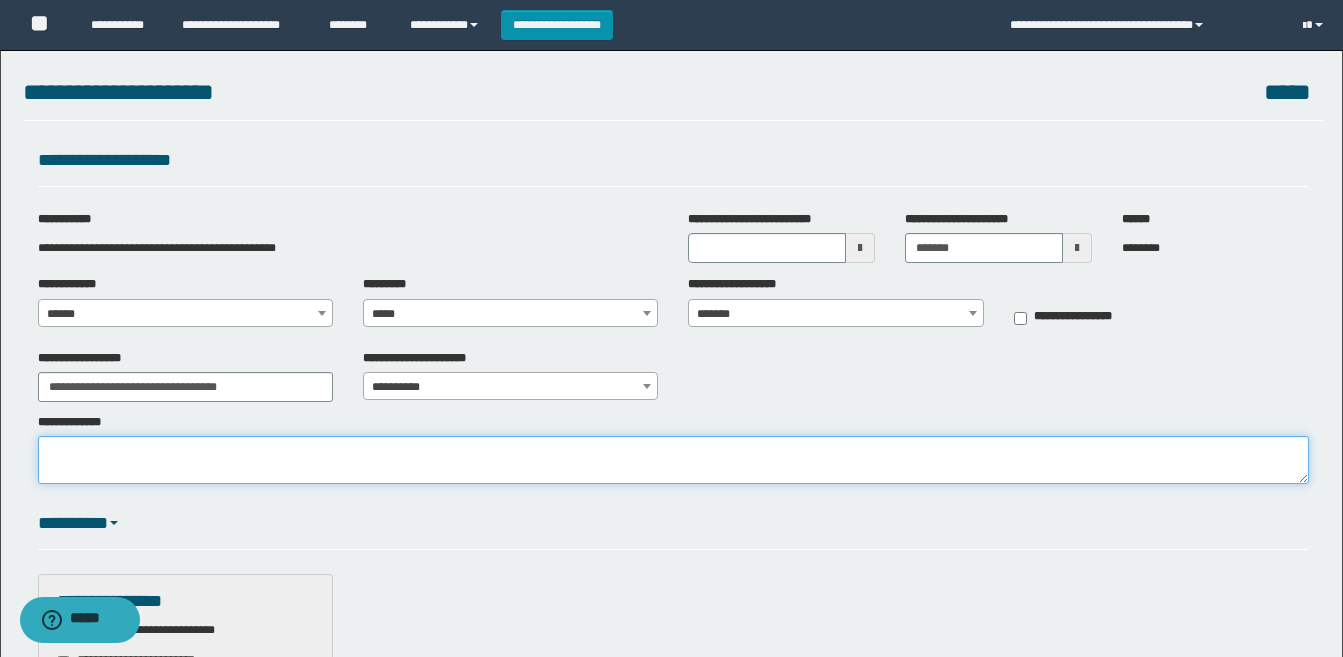 click on "**********" at bounding box center (673, 460) 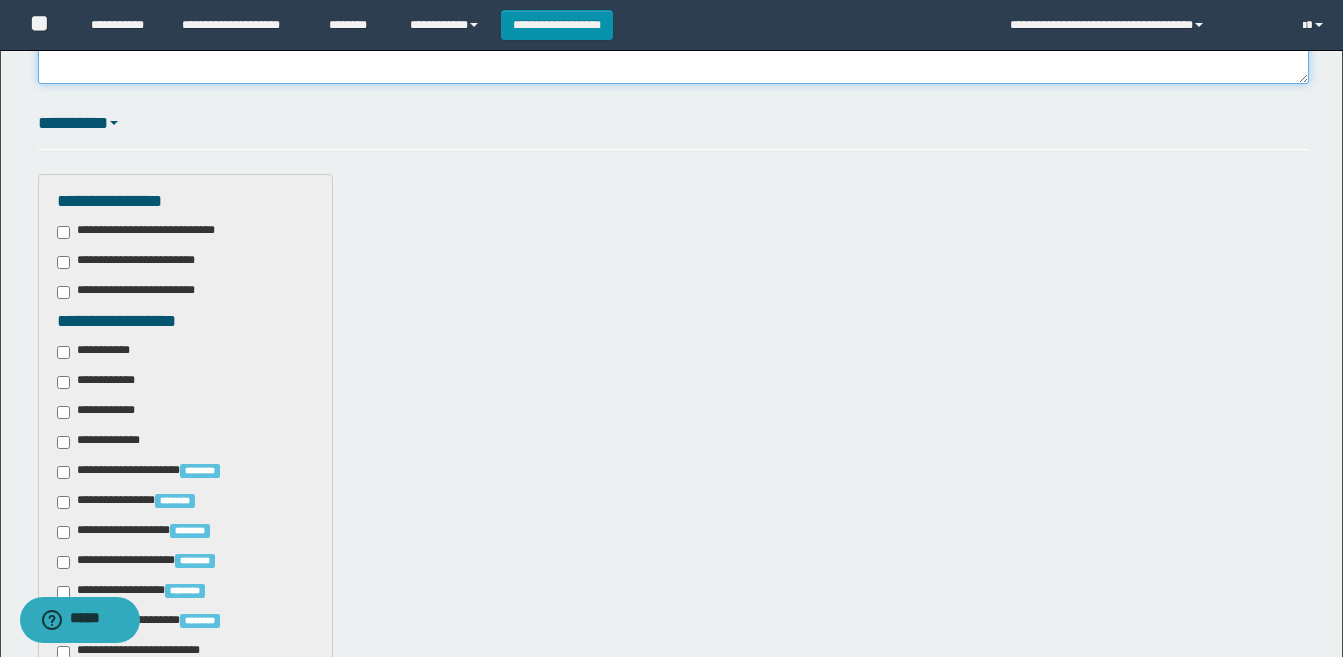 scroll, scrollTop: 500, scrollLeft: 0, axis: vertical 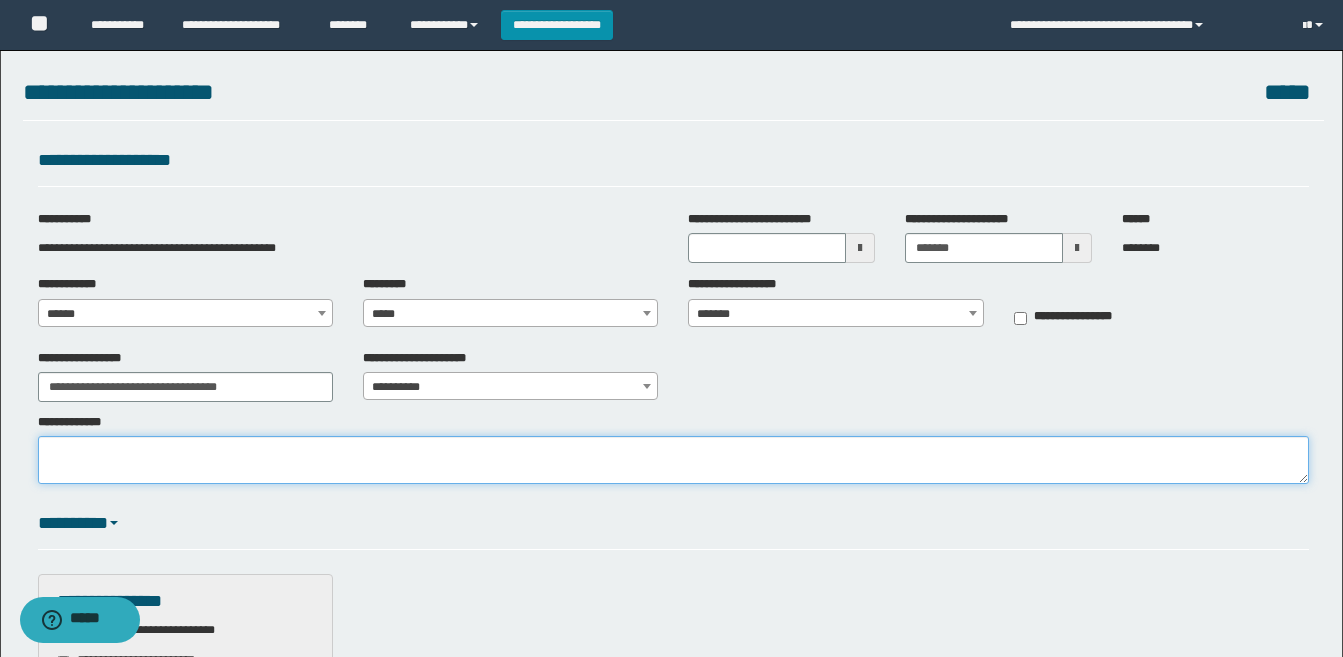 click on "**********" at bounding box center (673, 460) 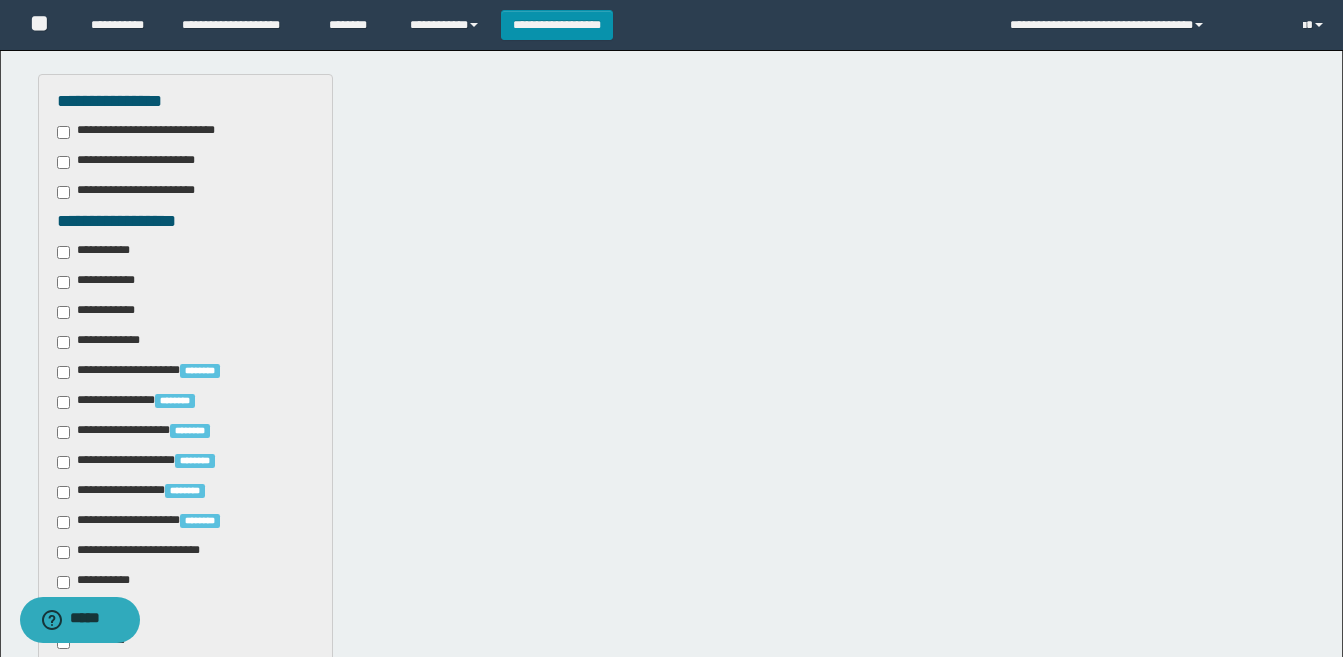 scroll, scrollTop: 600, scrollLeft: 0, axis: vertical 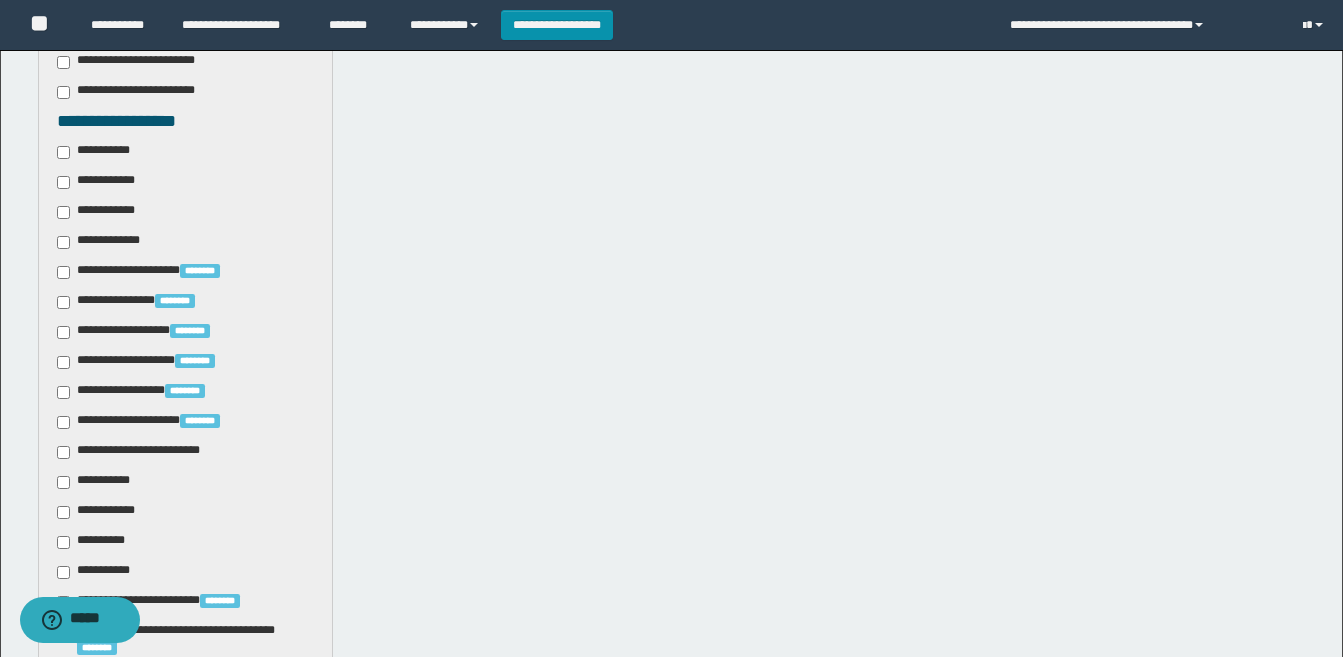type on "**********" 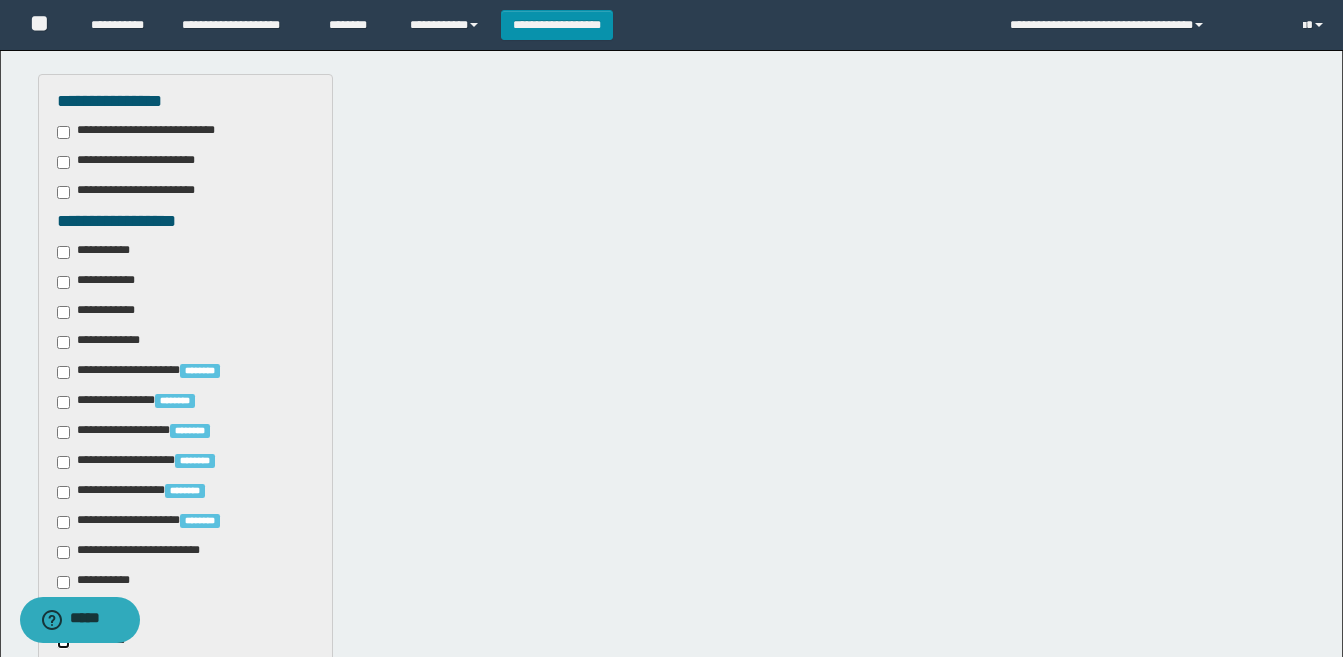 scroll, scrollTop: 400, scrollLeft: 0, axis: vertical 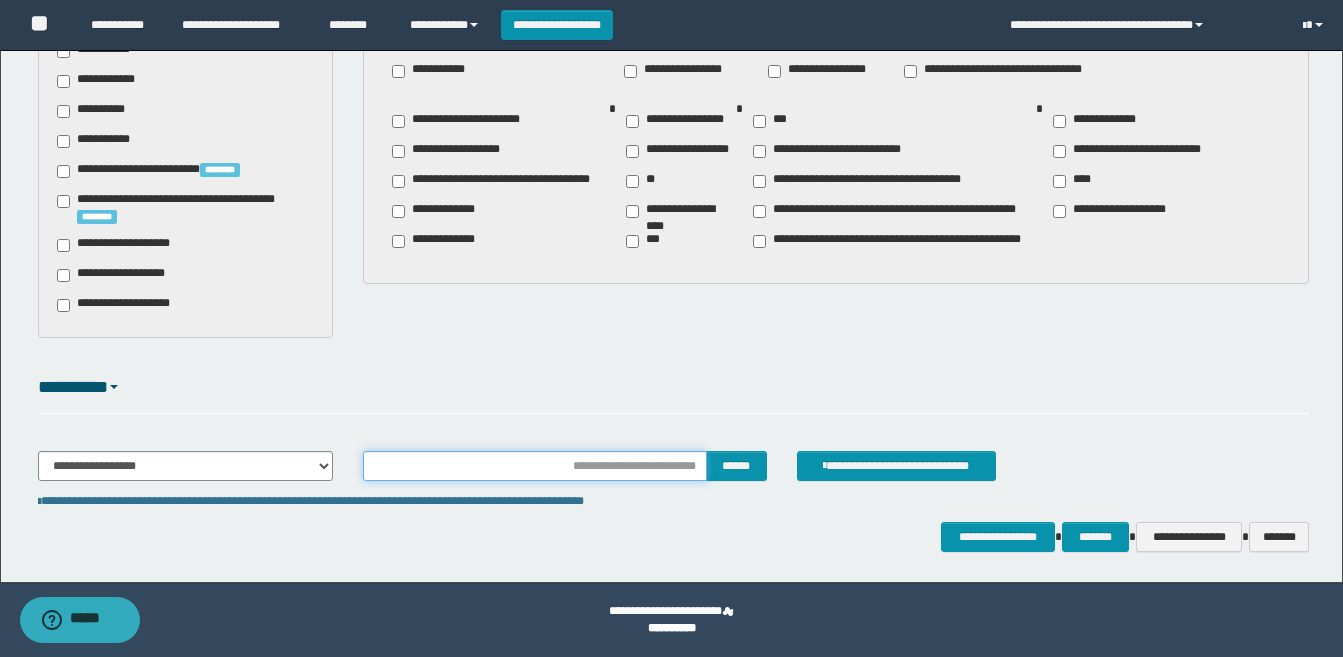 click at bounding box center (535, 466) 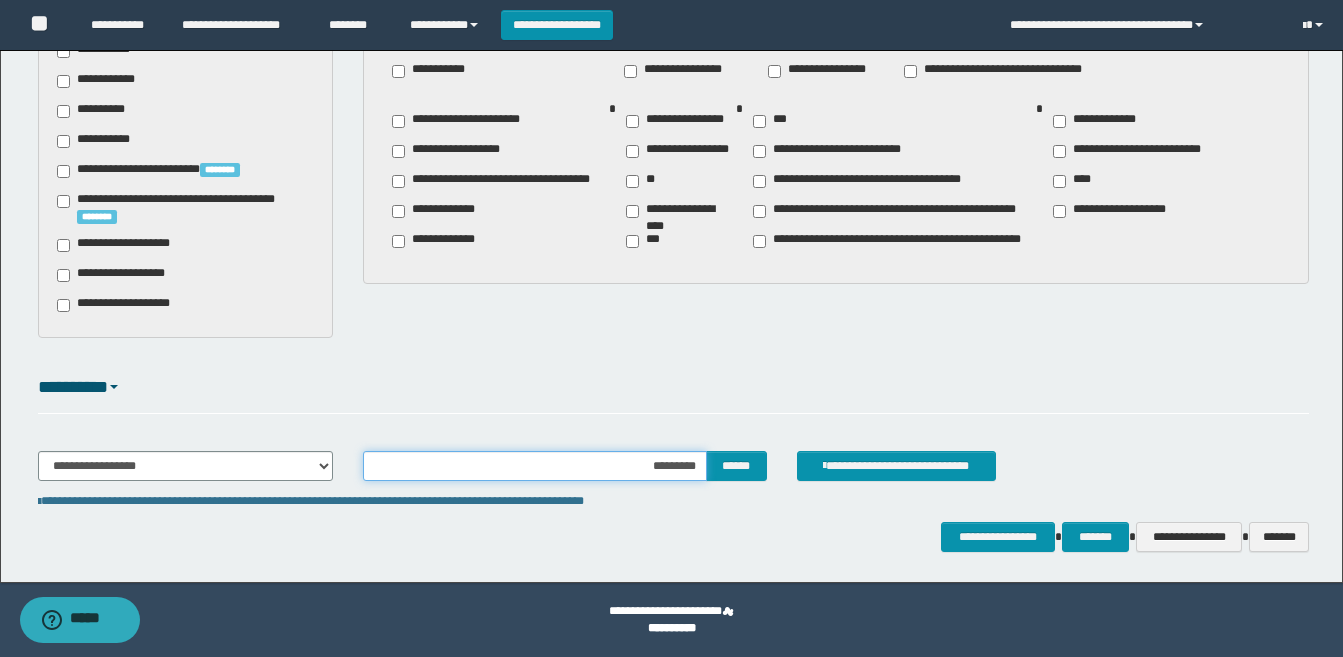type on "**********" 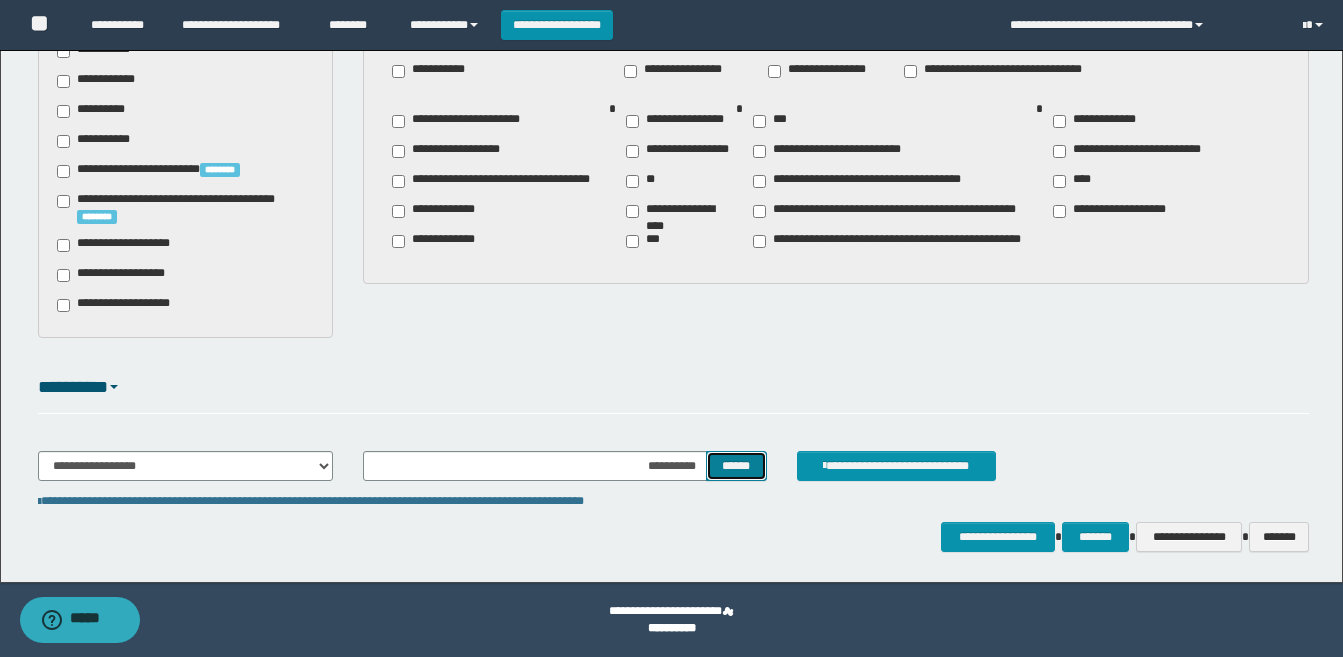click on "******" at bounding box center [736, 466] 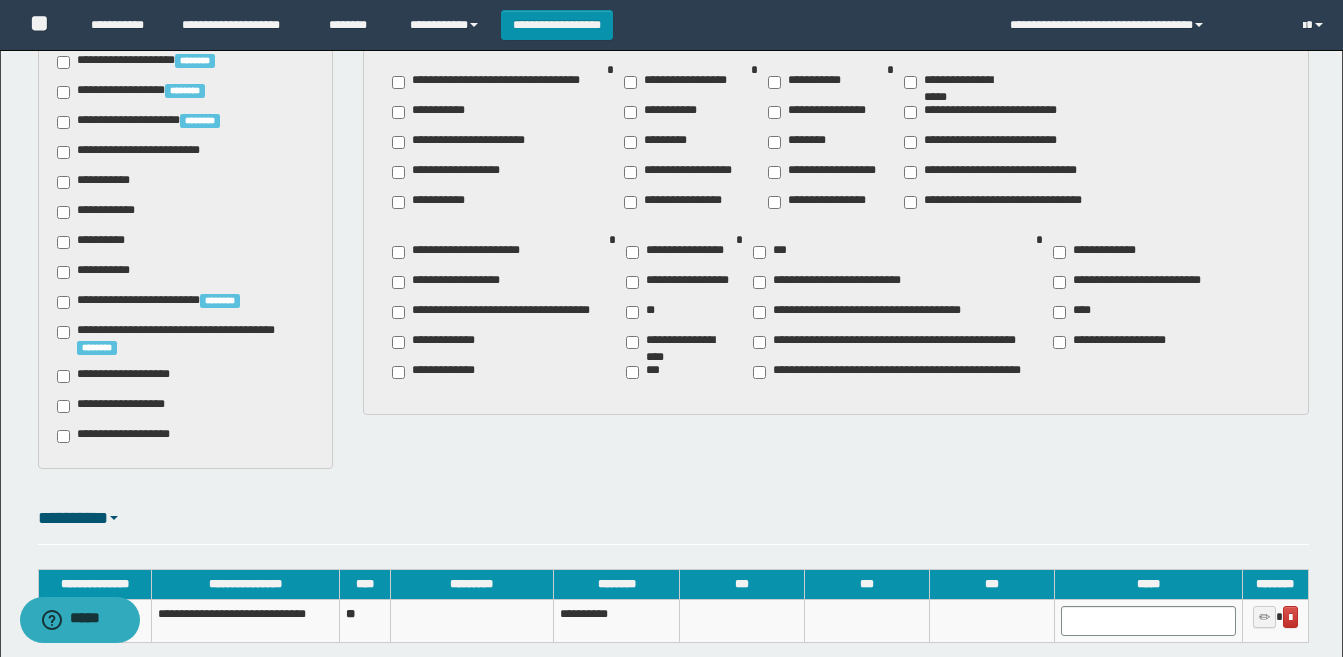 scroll, scrollTop: 1125, scrollLeft: 0, axis: vertical 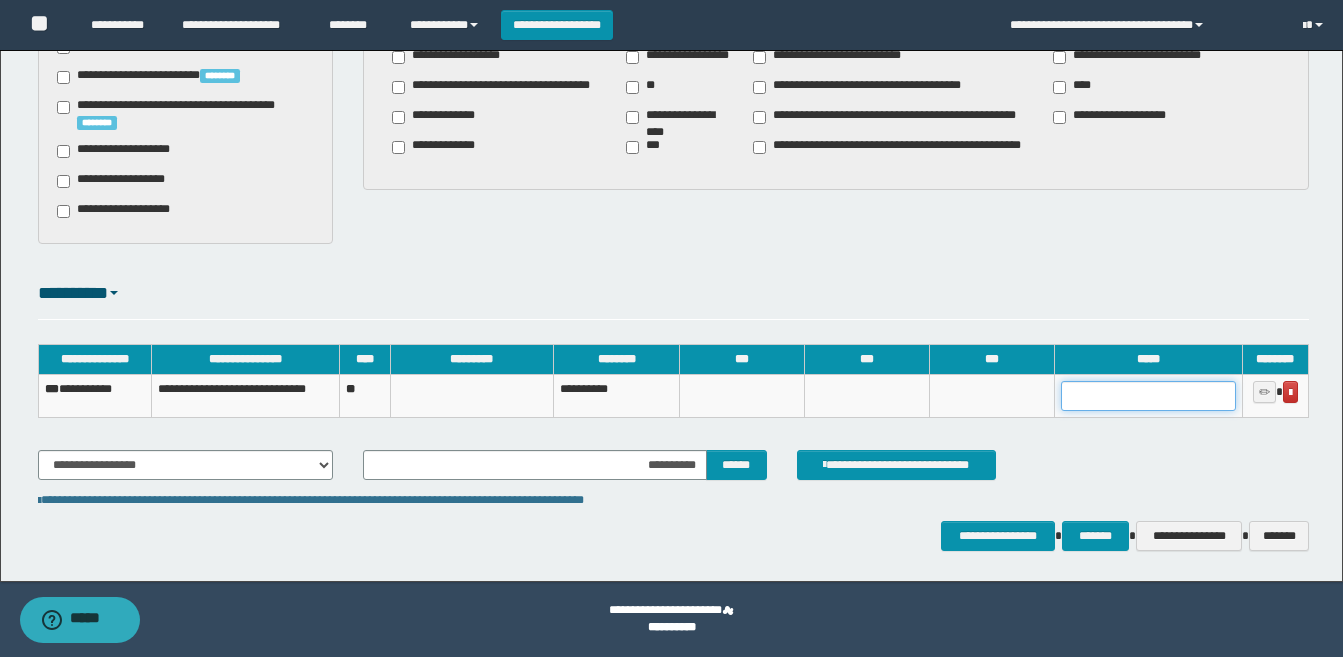 click at bounding box center [1148, 396] 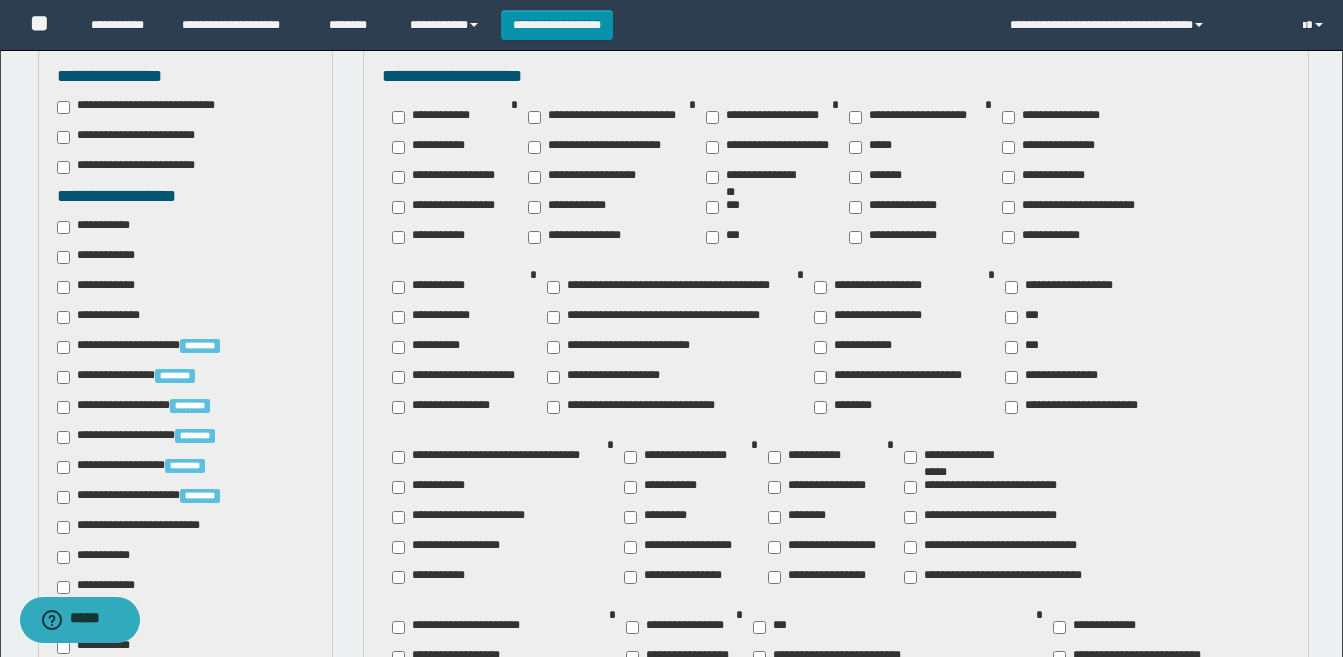 scroll, scrollTop: 1125, scrollLeft: 0, axis: vertical 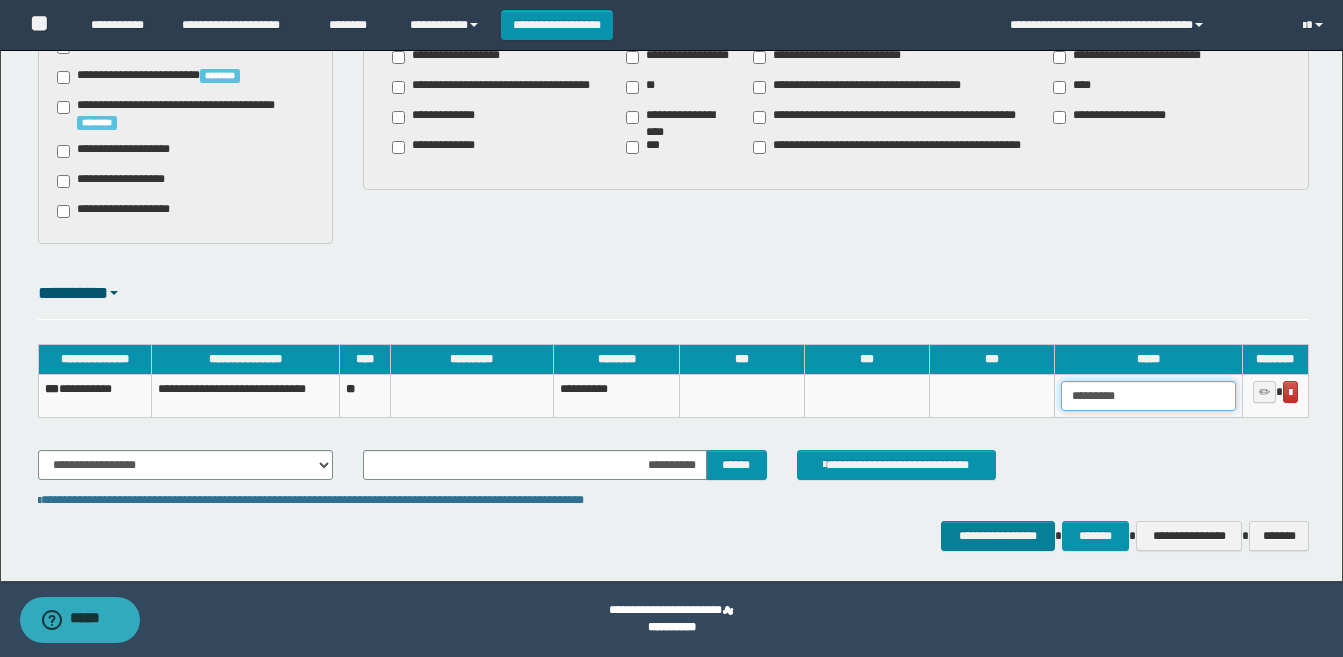 type on "*********" 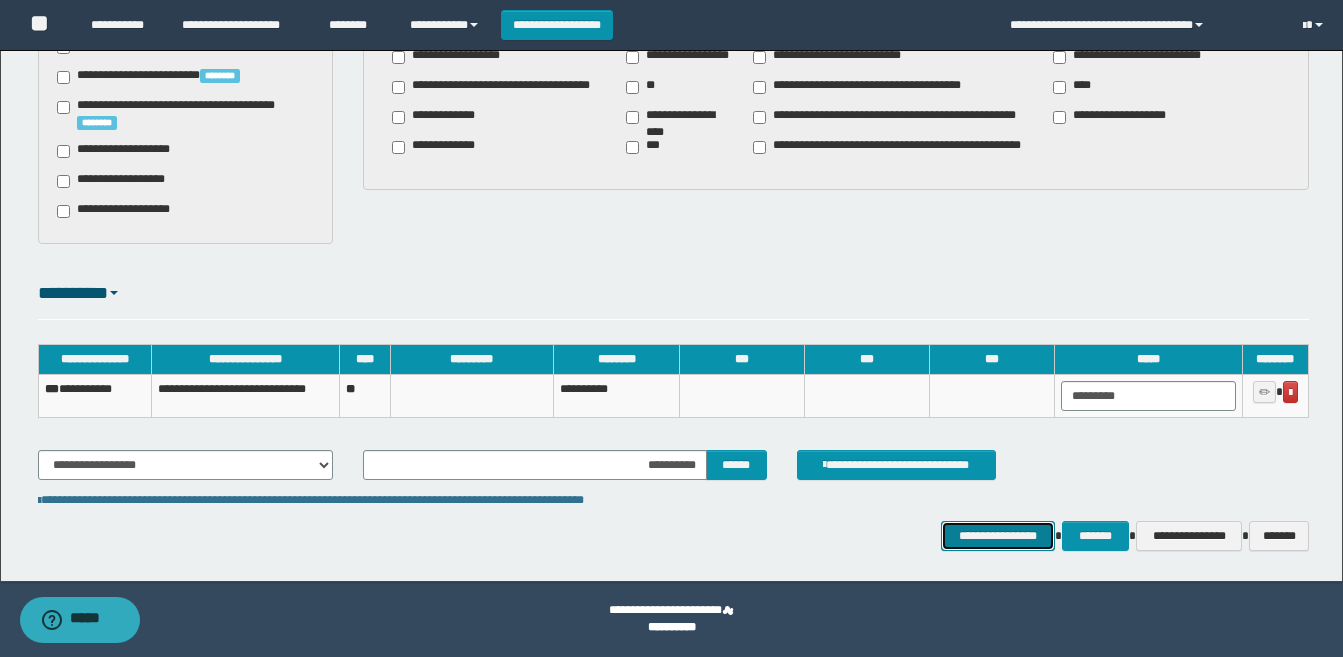 click on "**********" at bounding box center (998, 536) 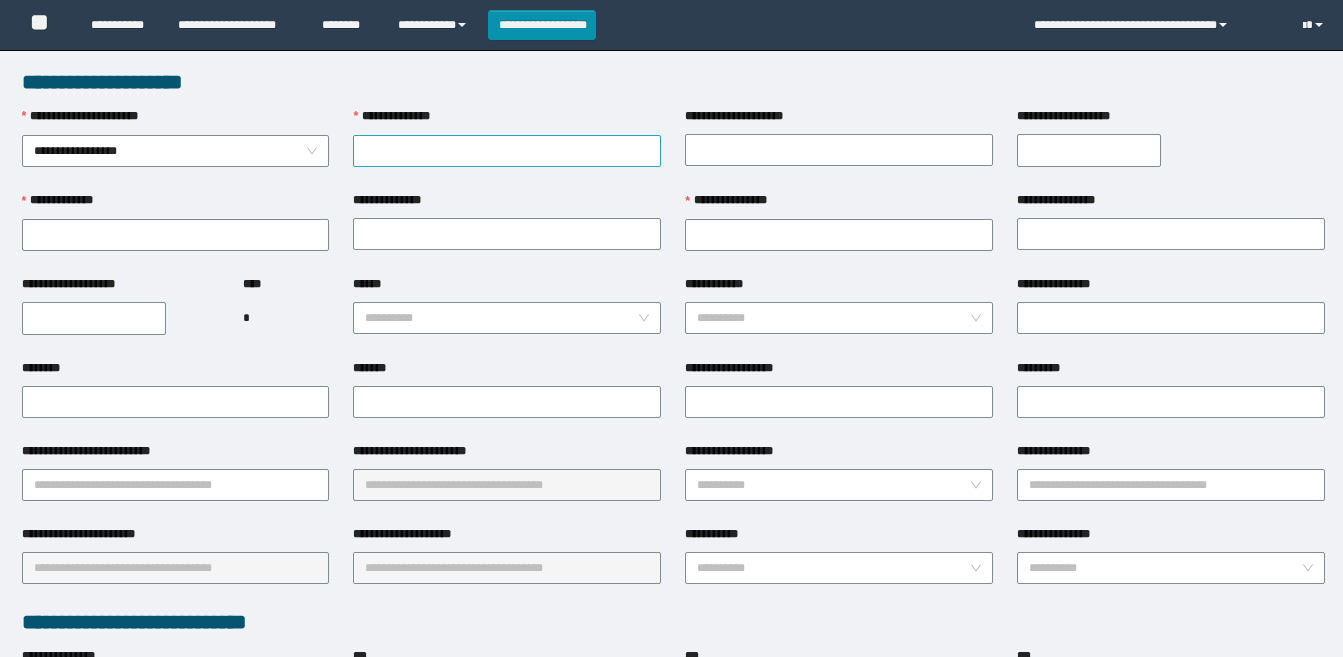 scroll, scrollTop: 0, scrollLeft: 0, axis: both 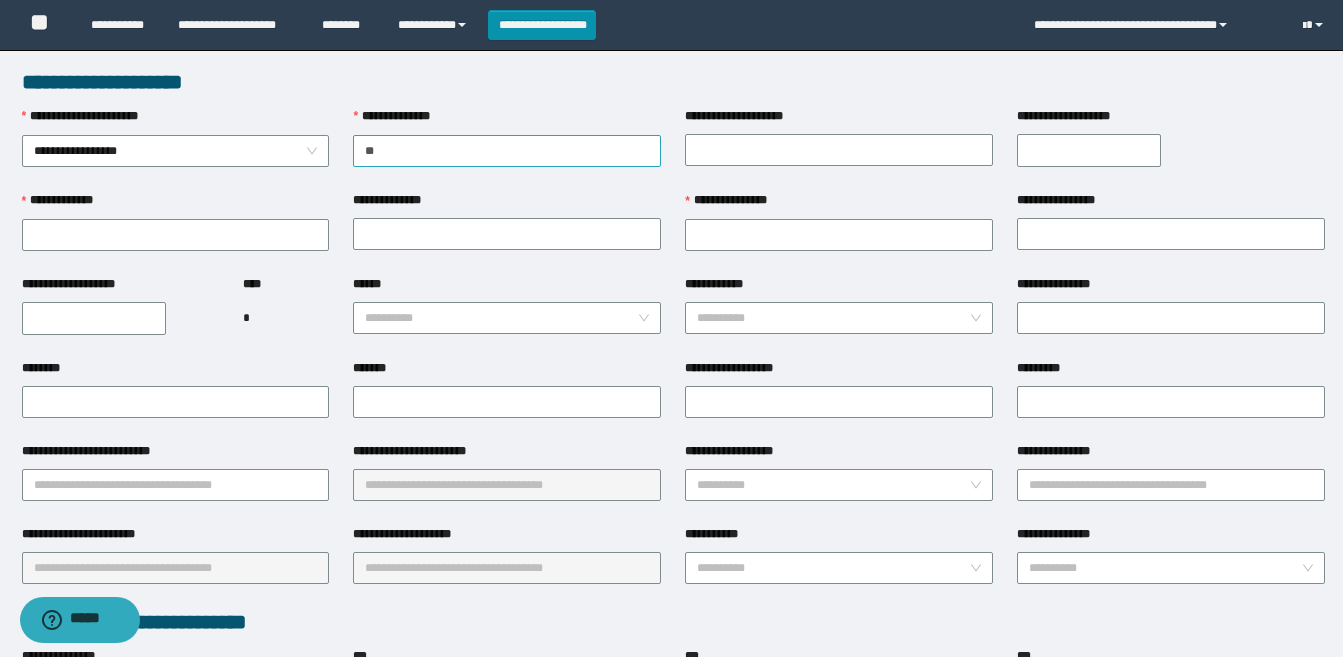 type on "*" 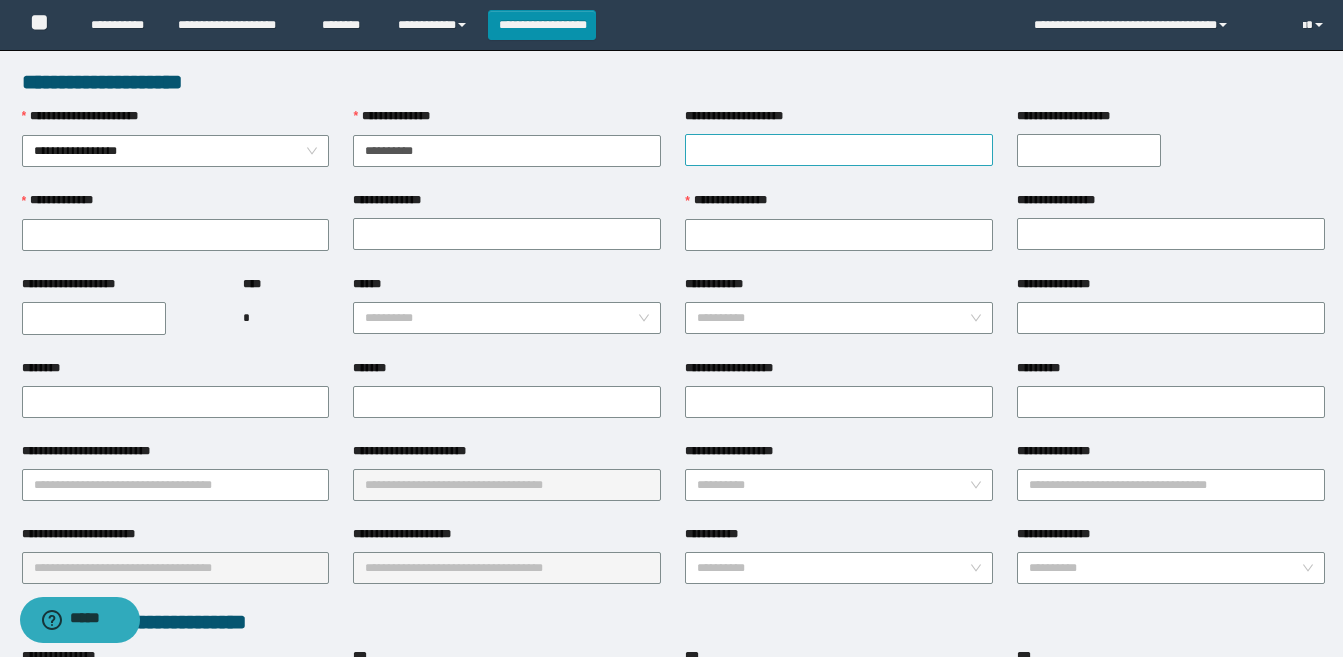 type on "**********" 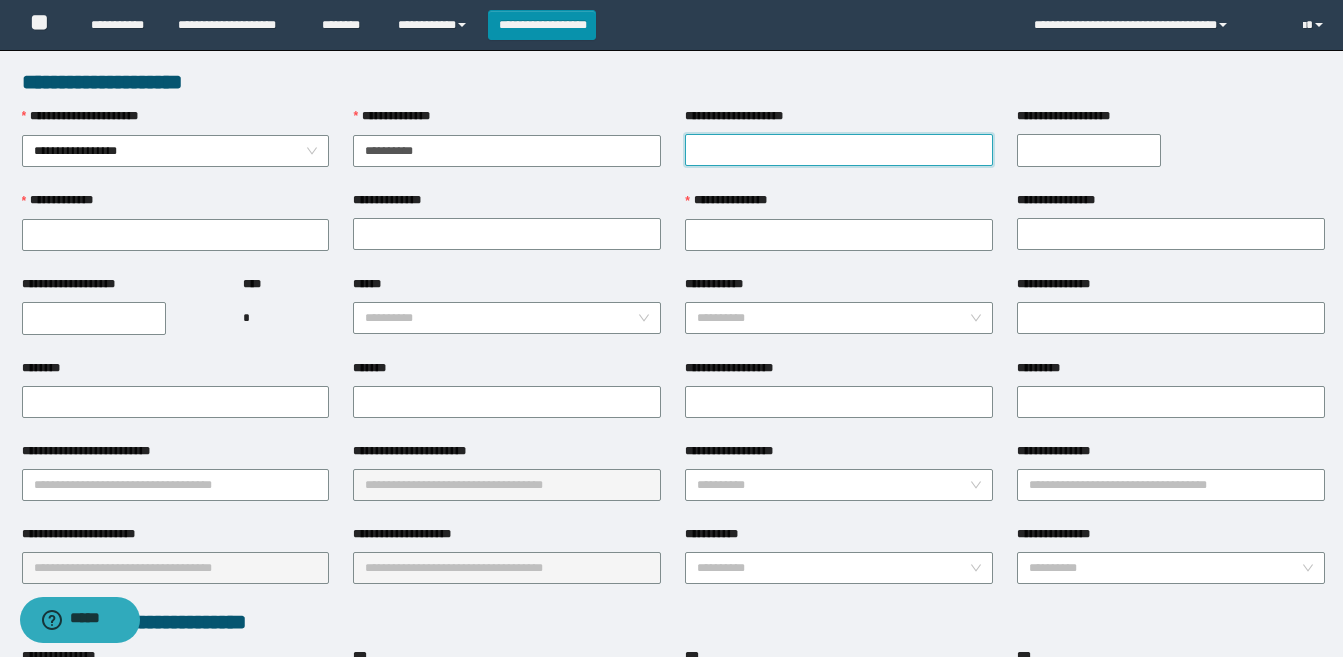 click on "**********" at bounding box center (839, 150) 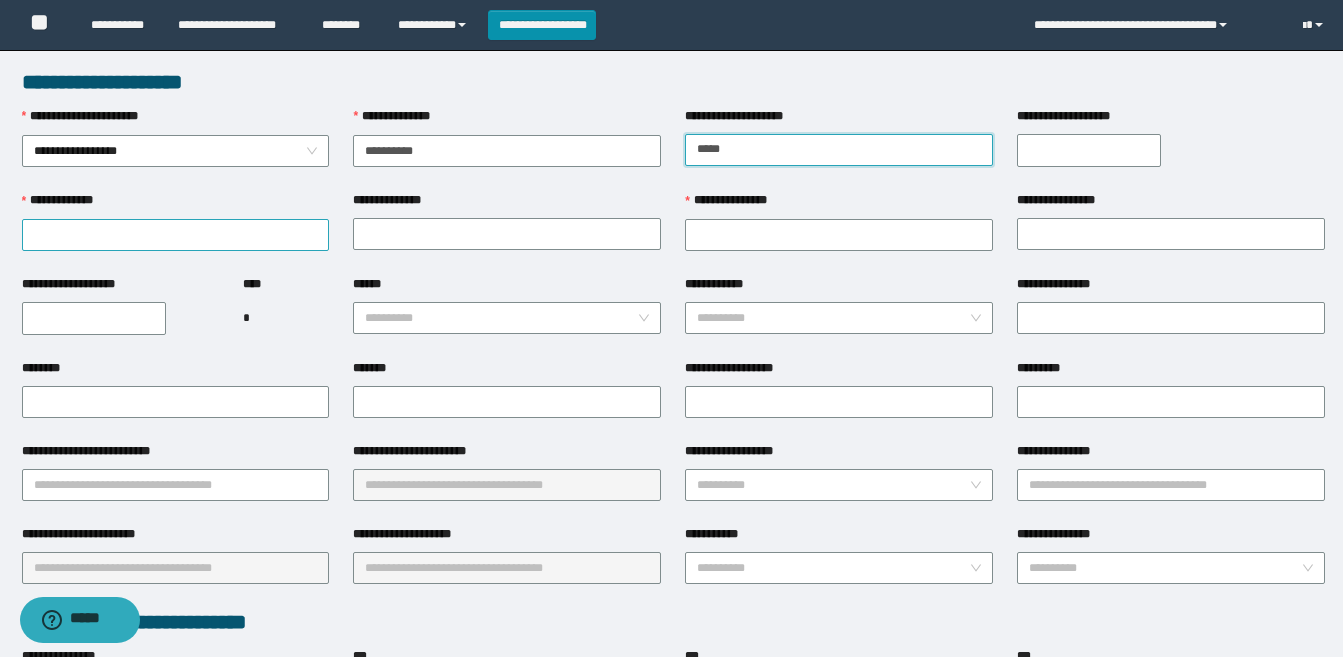 type on "*****" 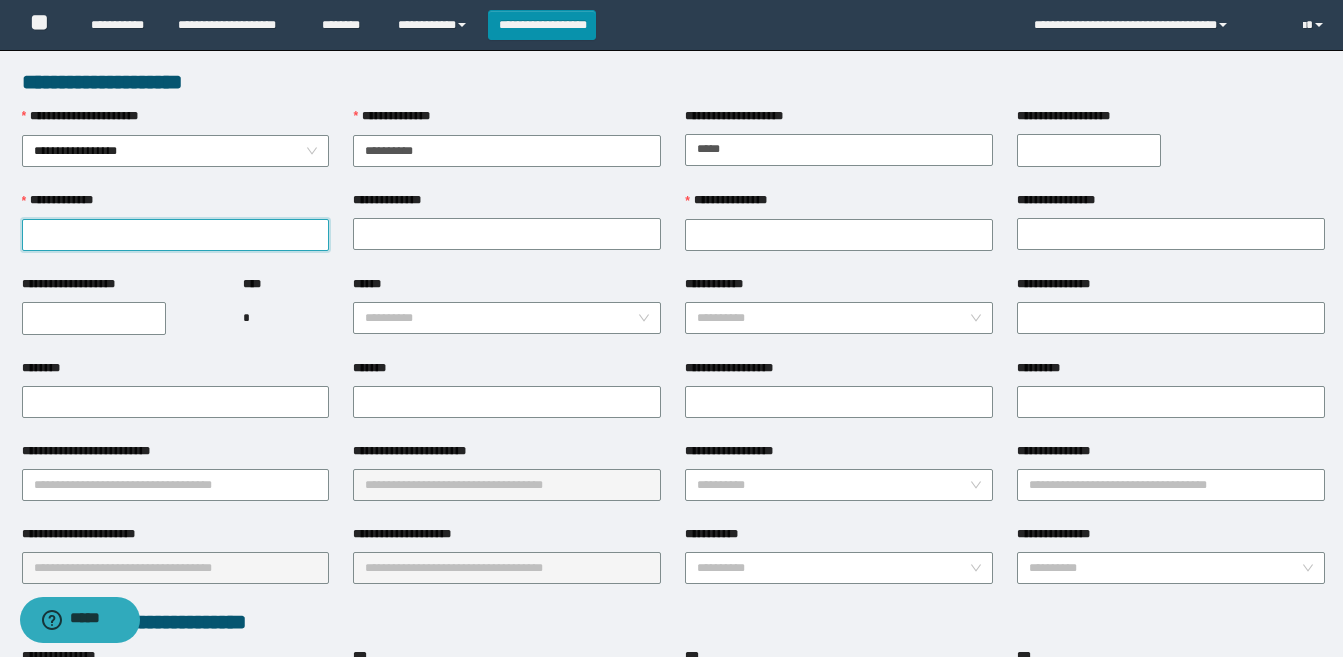 click on "**********" at bounding box center (176, 235) 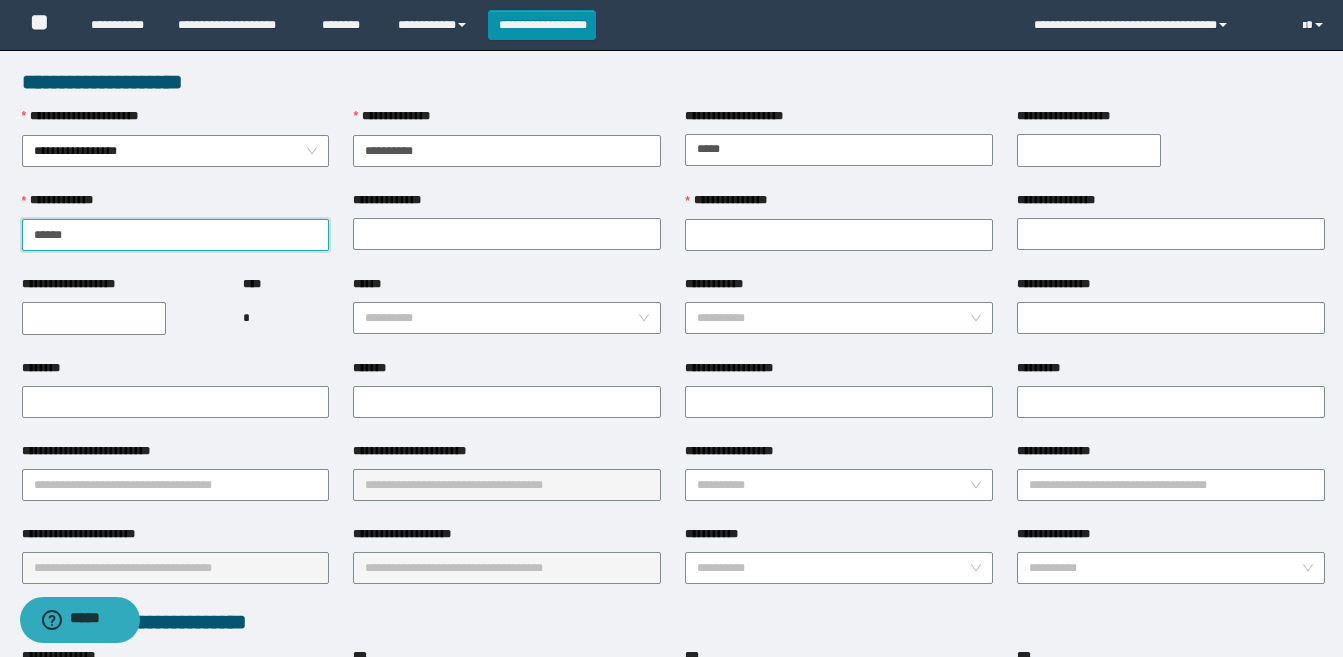 type on "*****" 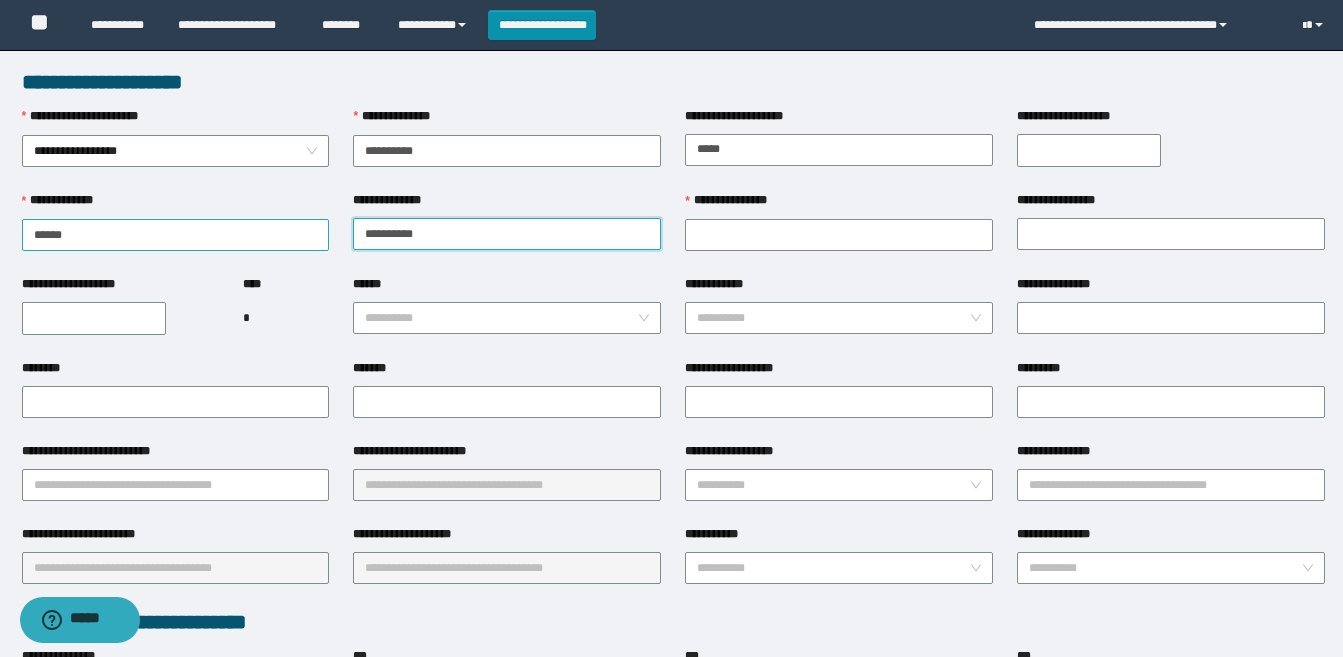 type on "*********" 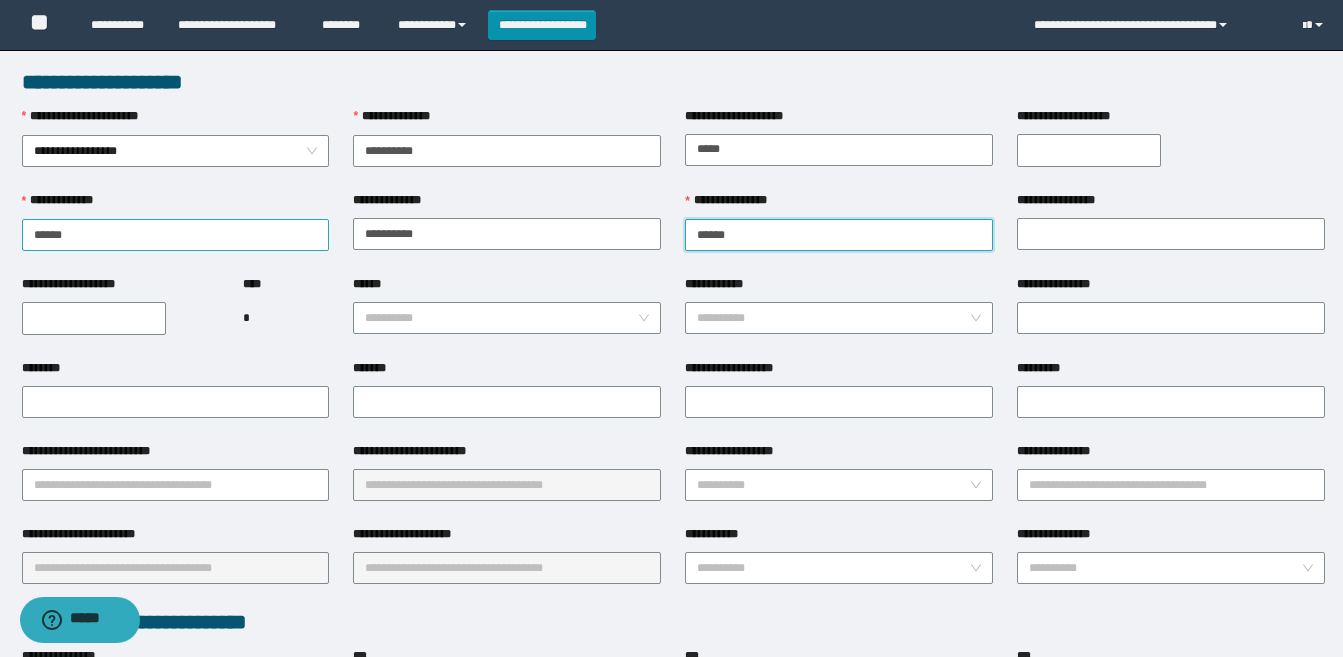 type on "******" 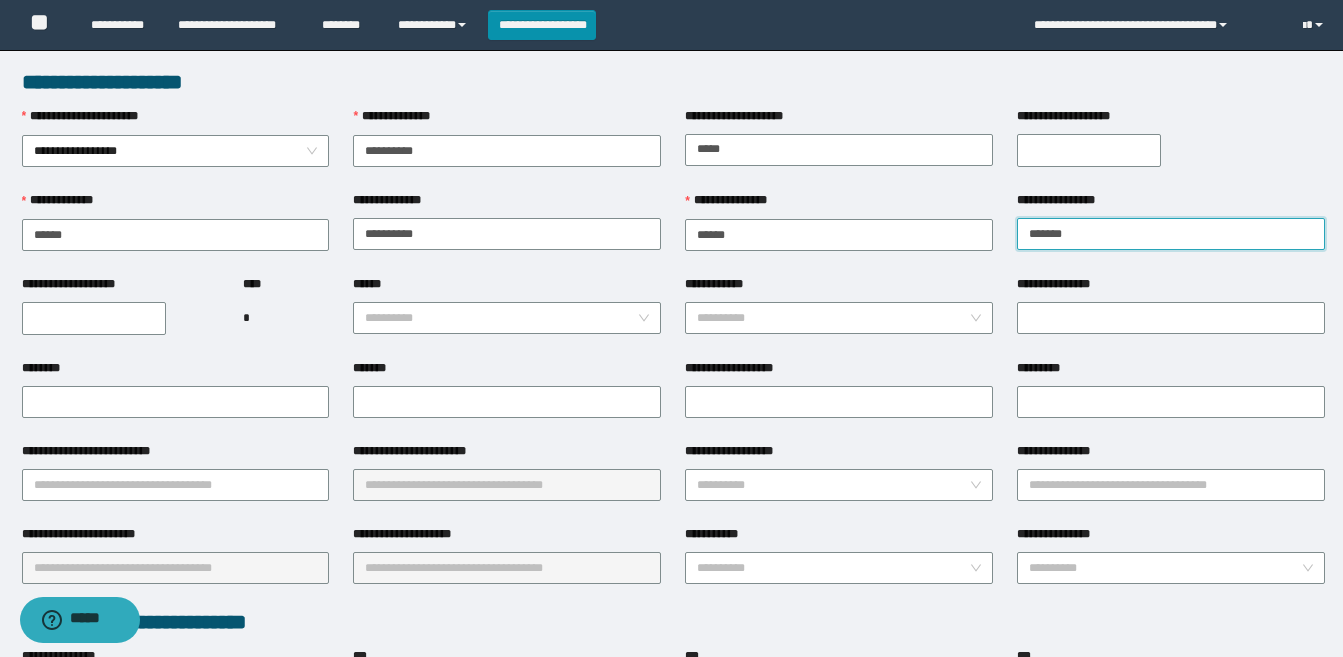 type on "*******" 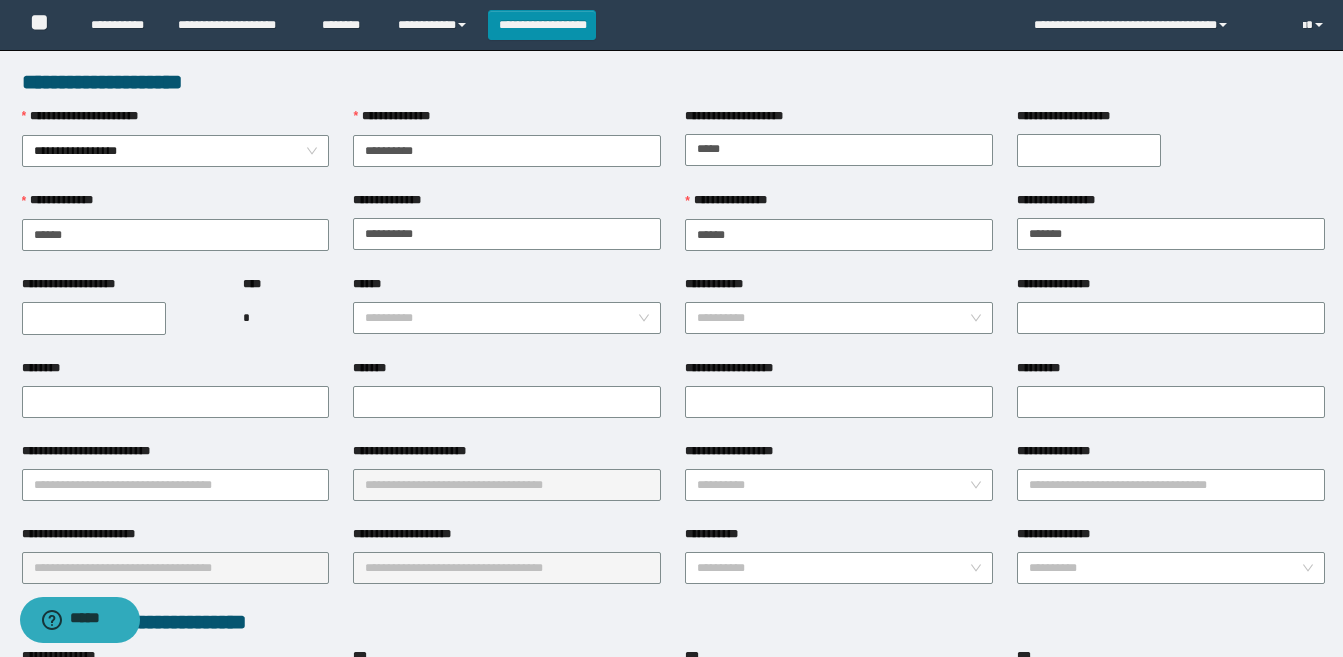 click on "**********" at bounding box center (94, 318) 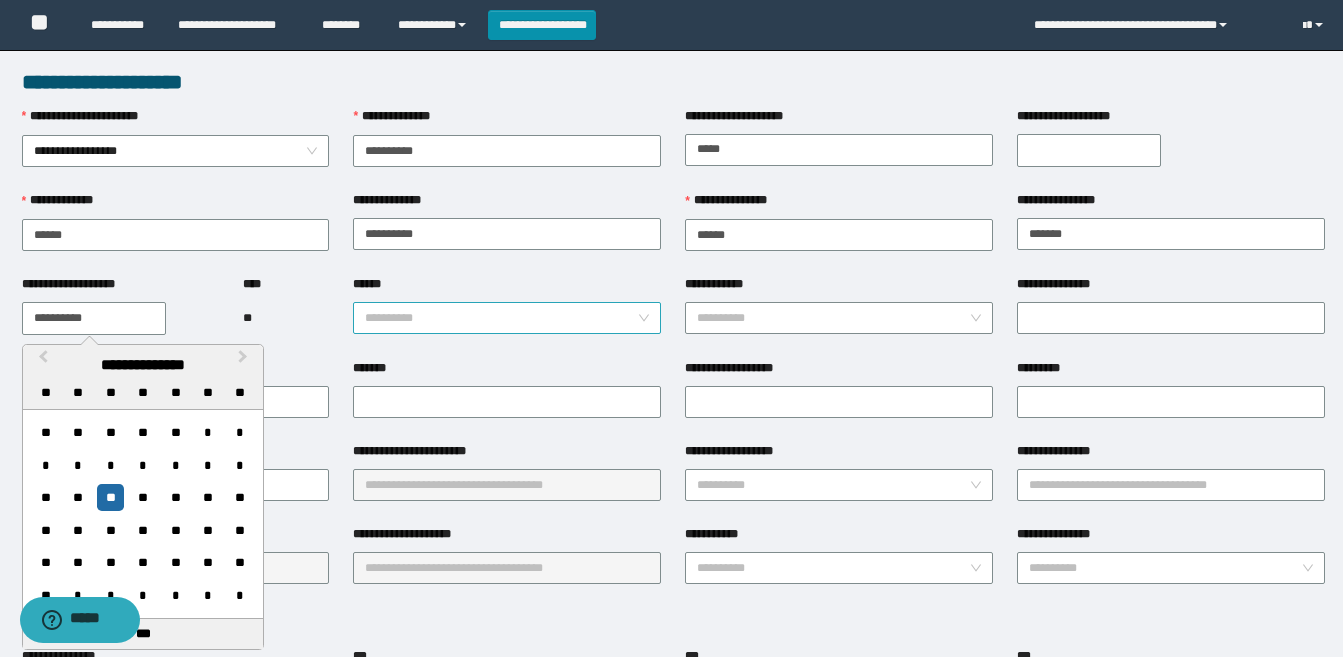 type on "**********" 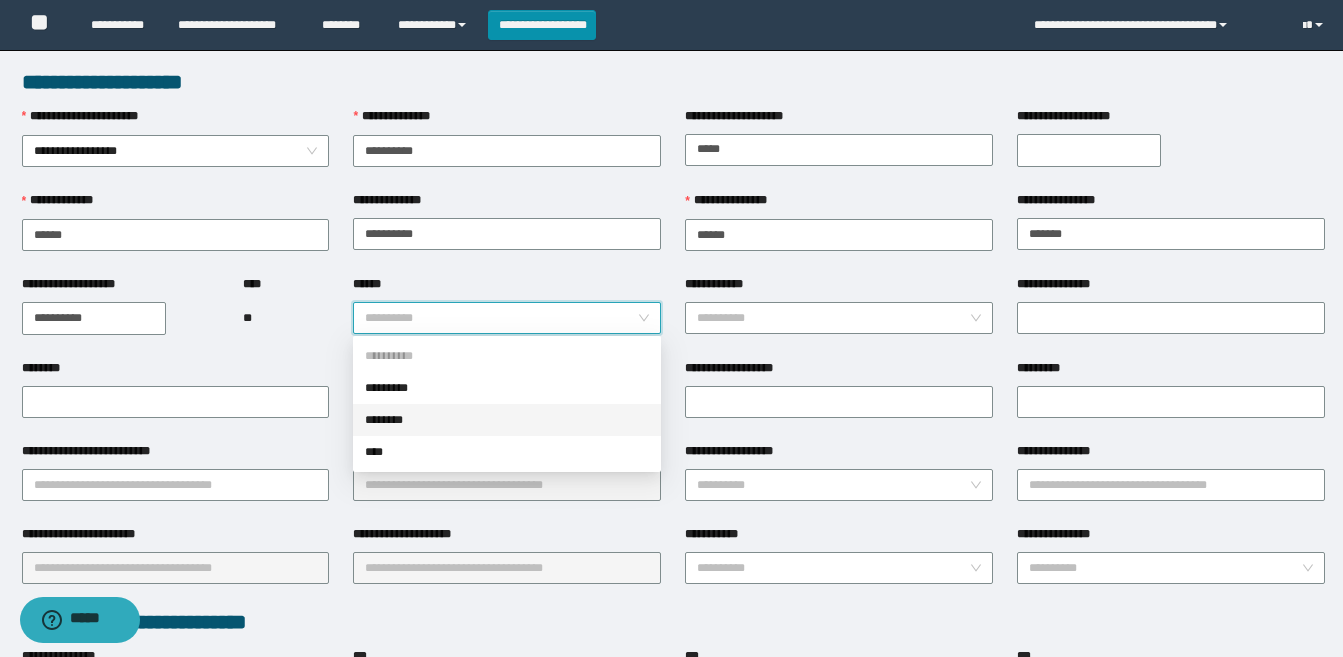 click on "********" at bounding box center (507, 420) 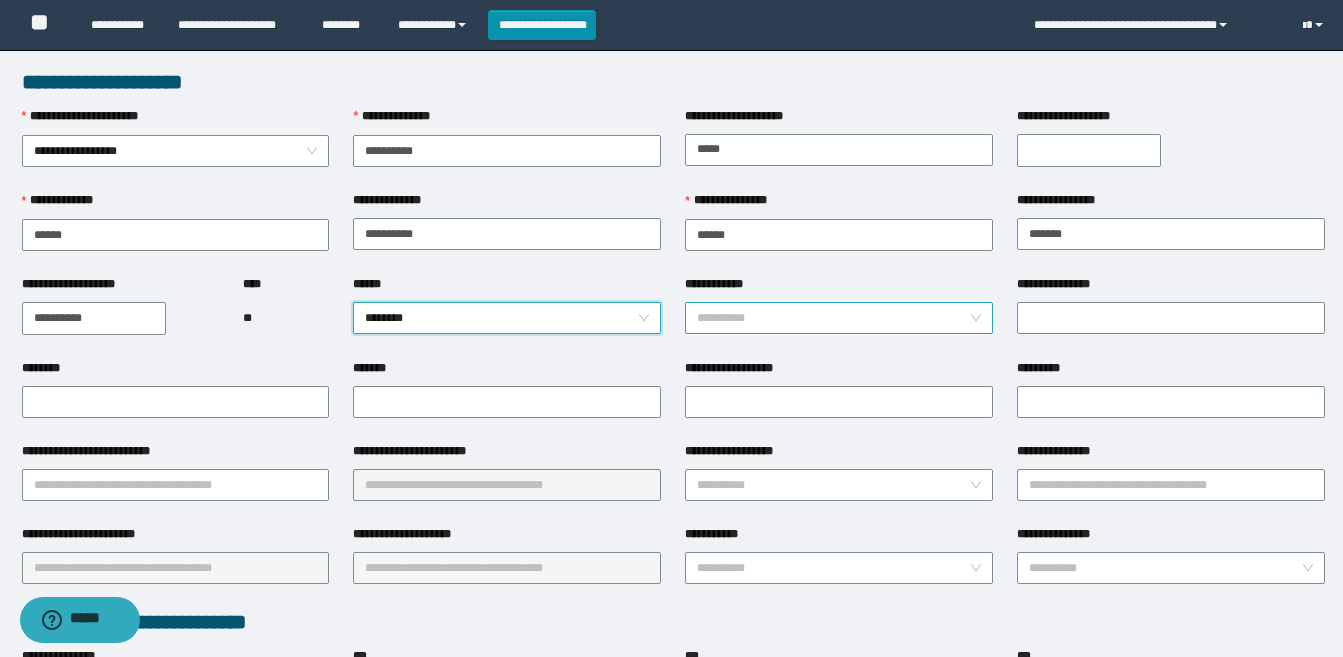 click on "**********" at bounding box center [833, 318] 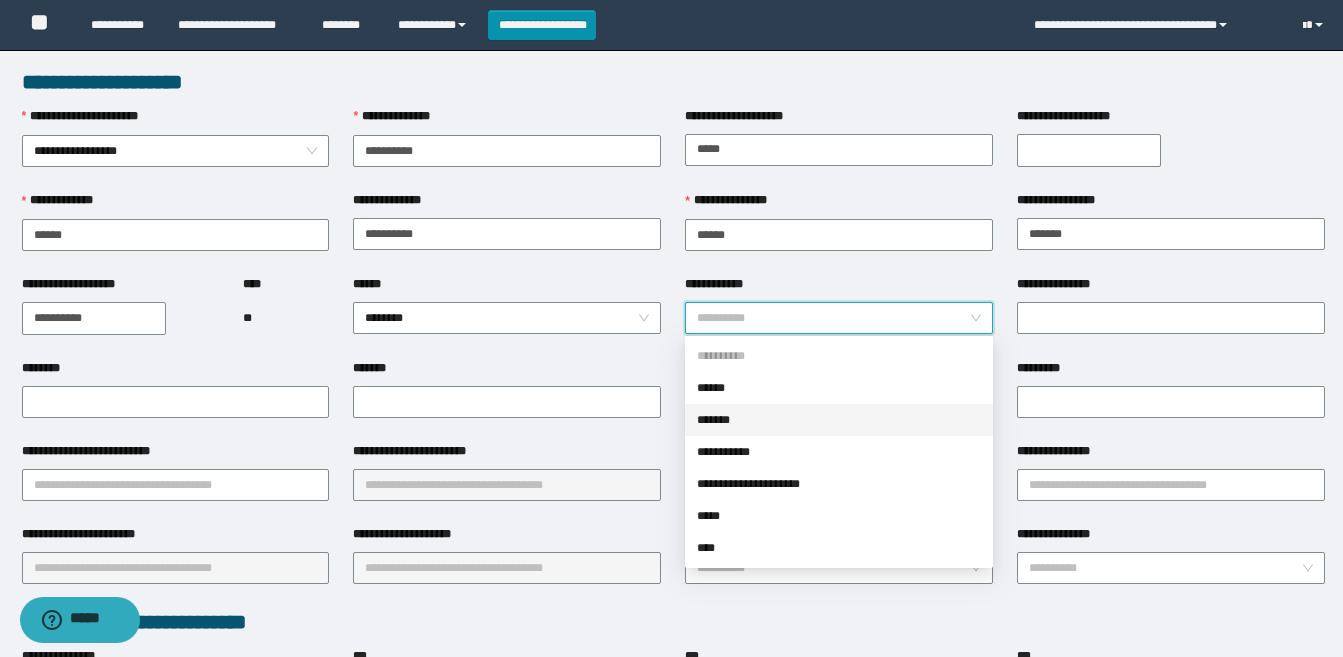 click on "*******" at bounding box center [839, 420] 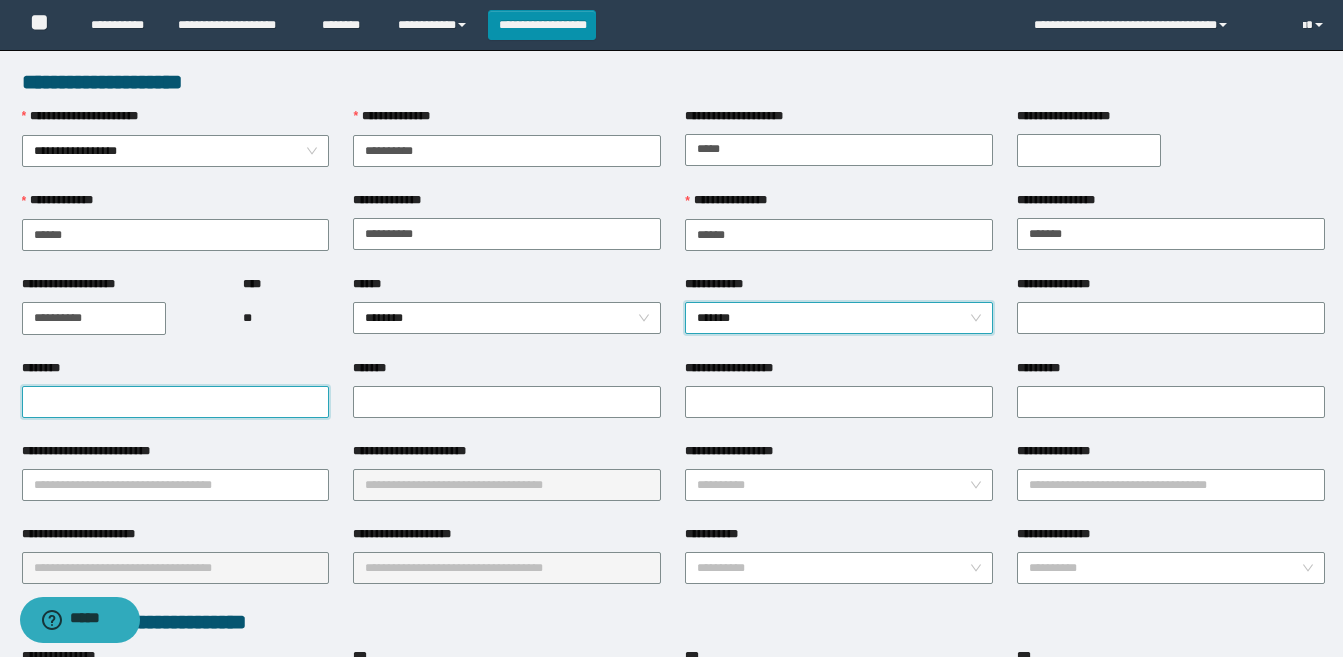click on "********" at bounding box center [176, 402] 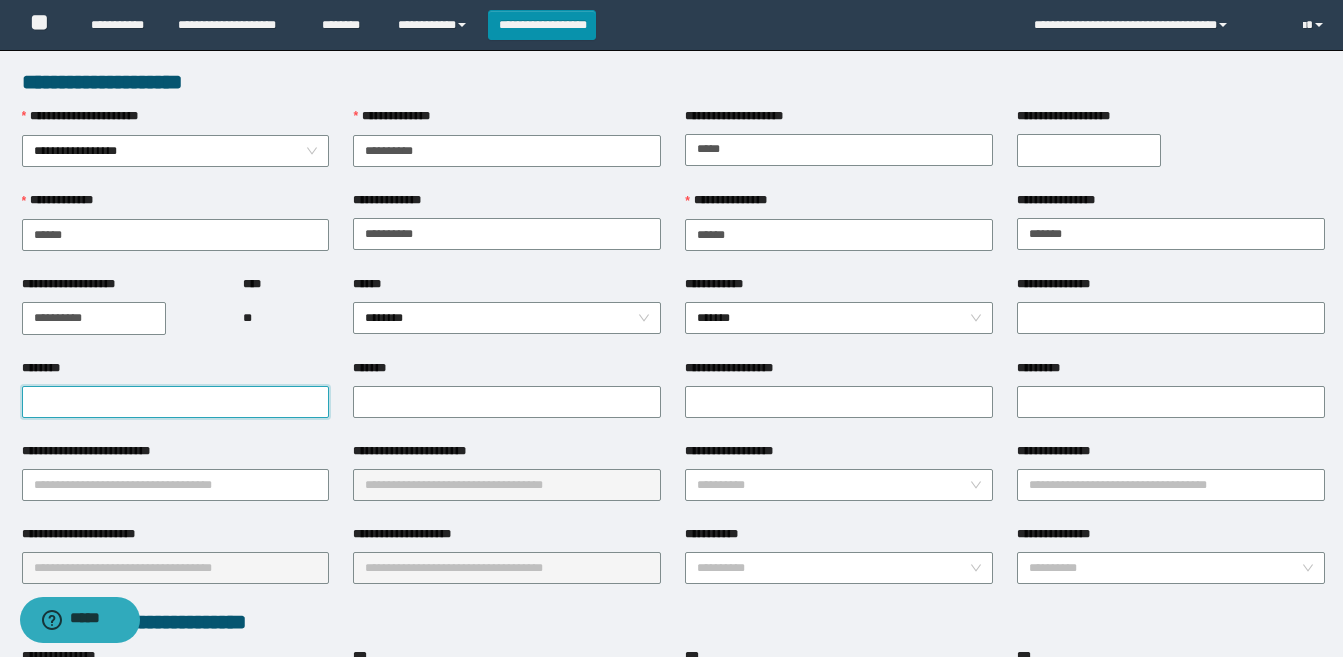 paste on "**********" 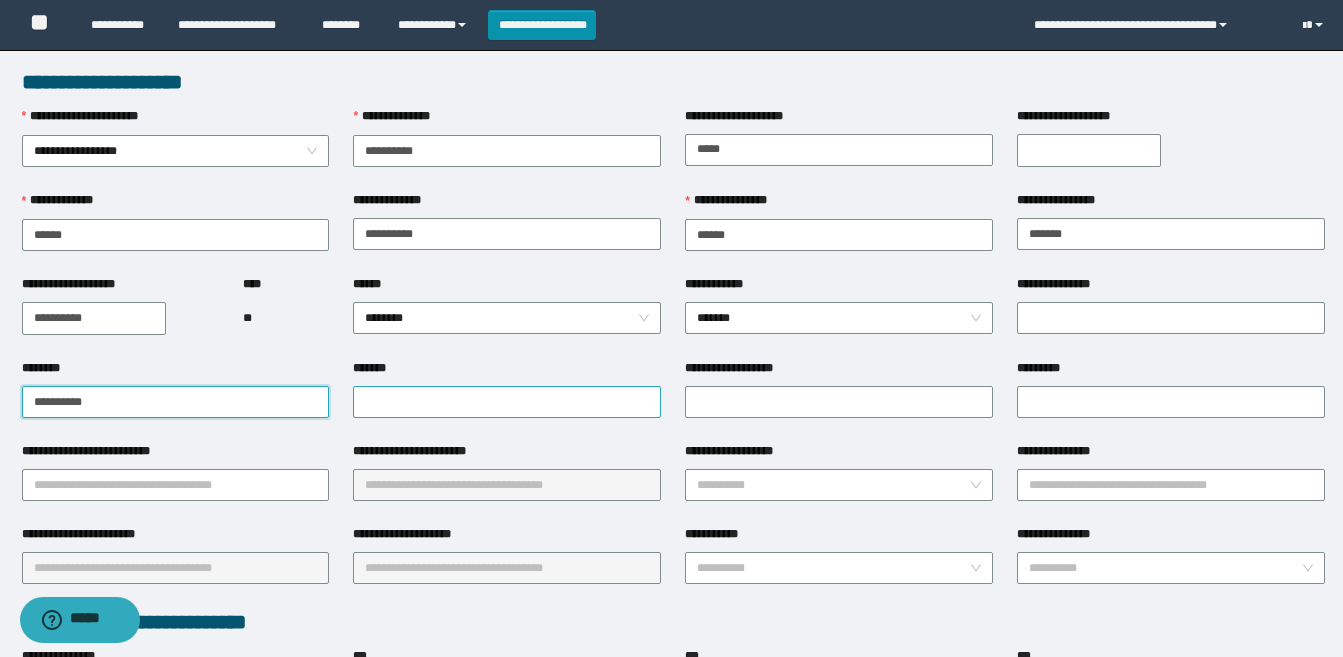 type on "**********" 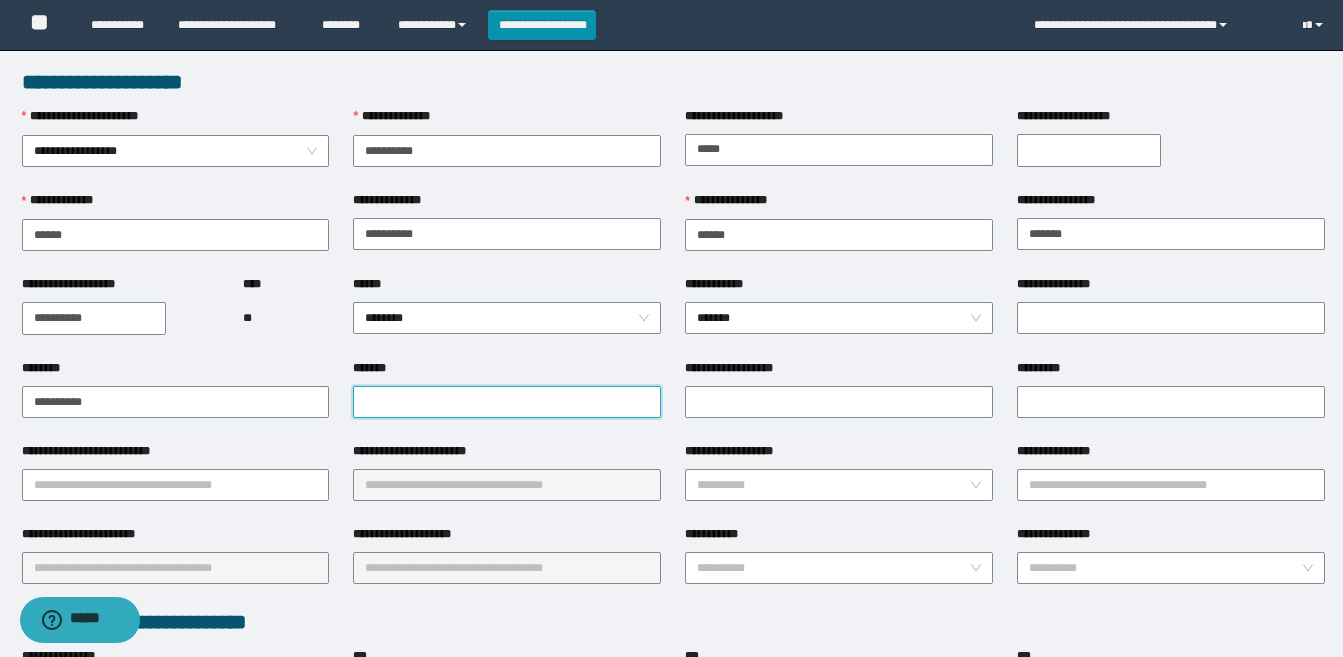 click on "*******" at bounding box center (507, 402) 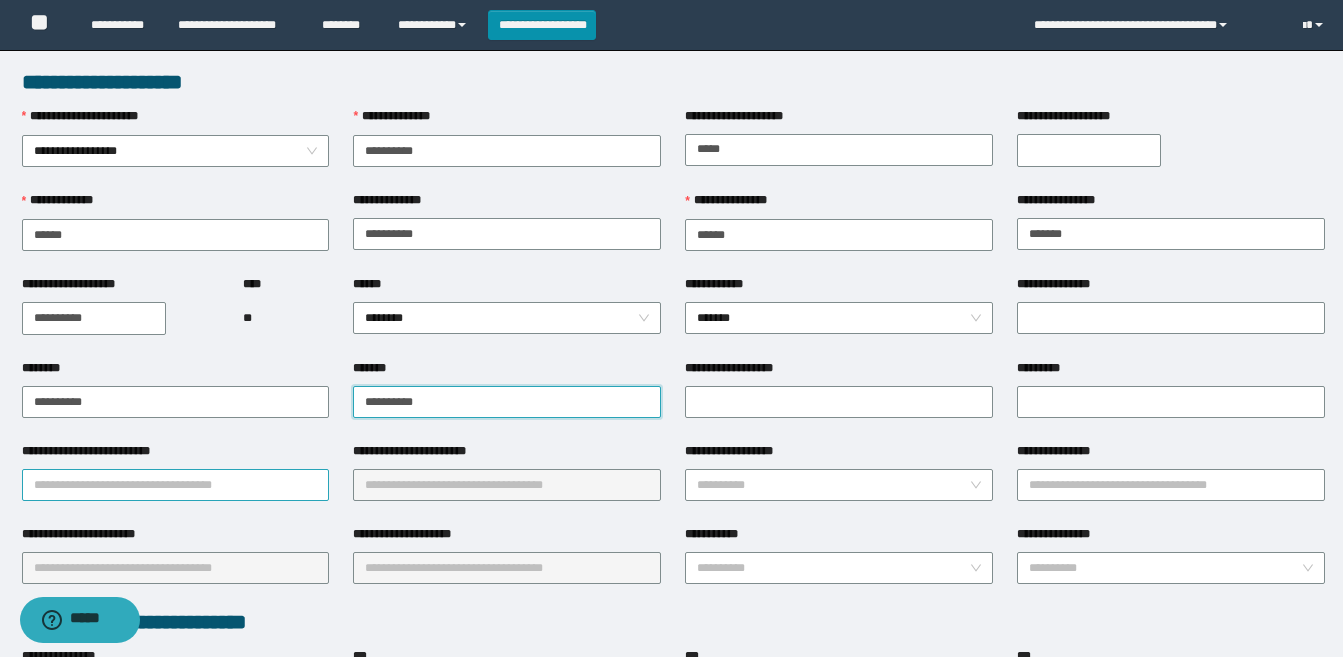 type on "**********" 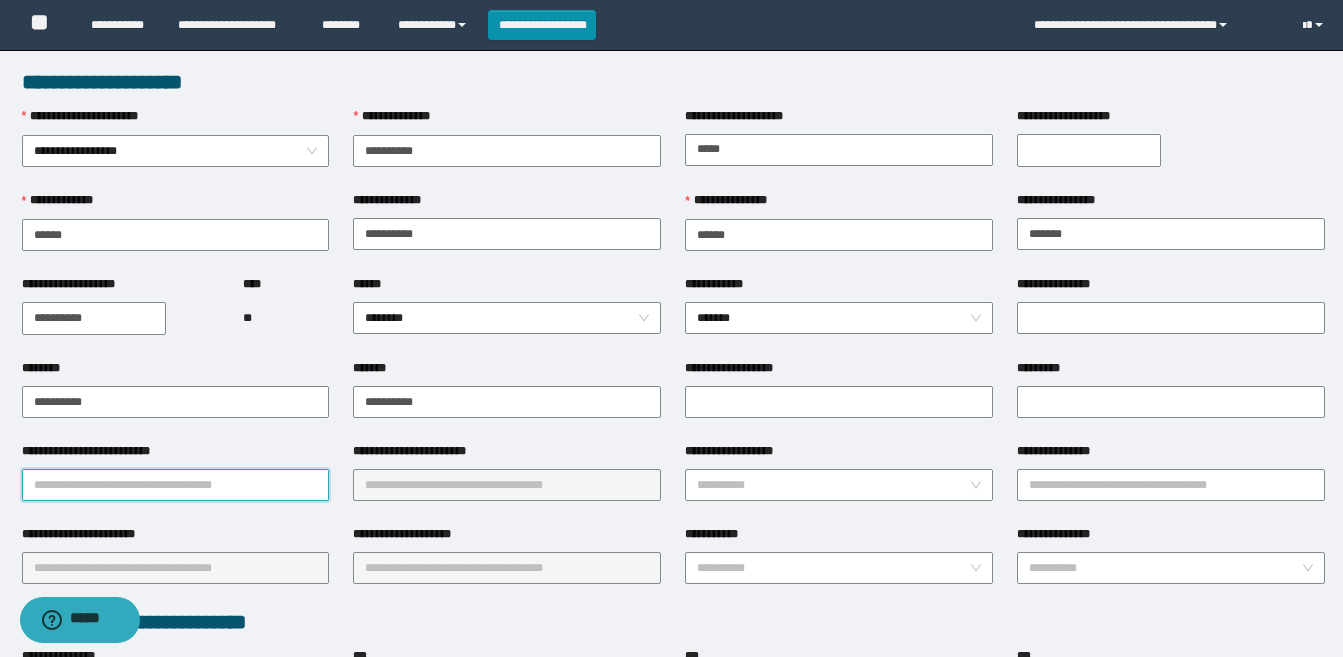 click on "**********" at bounding box center (176, 485) 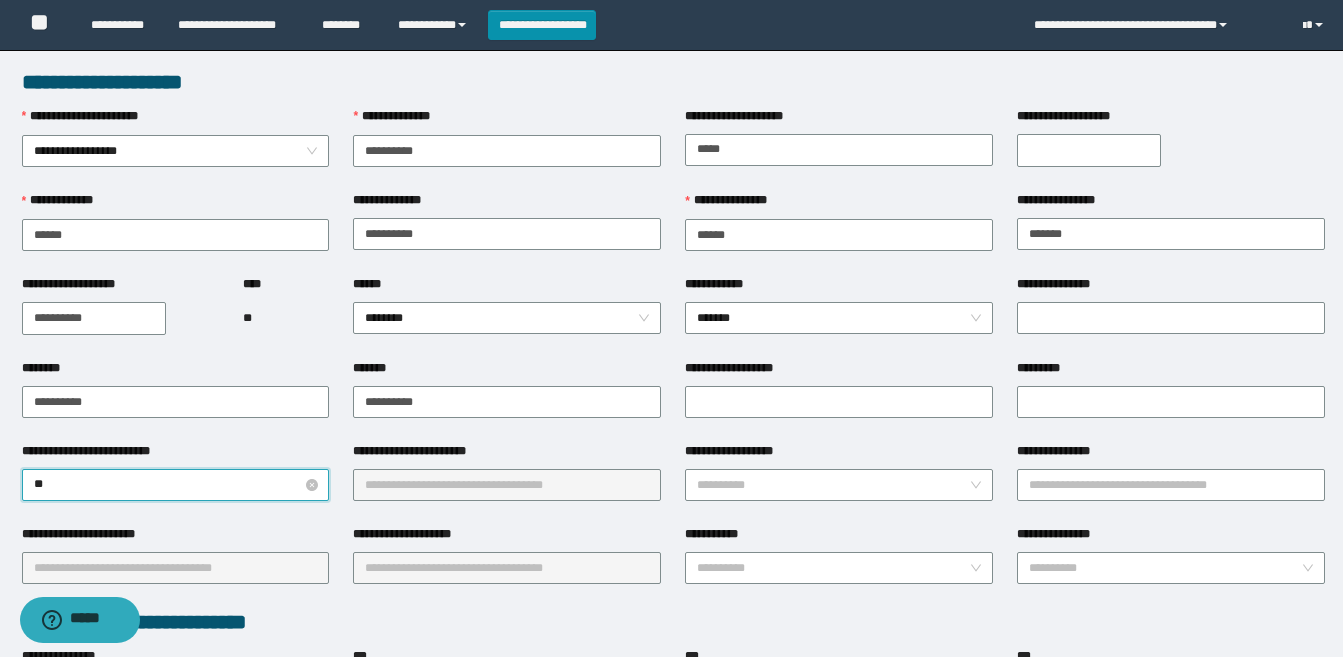 type on "*" 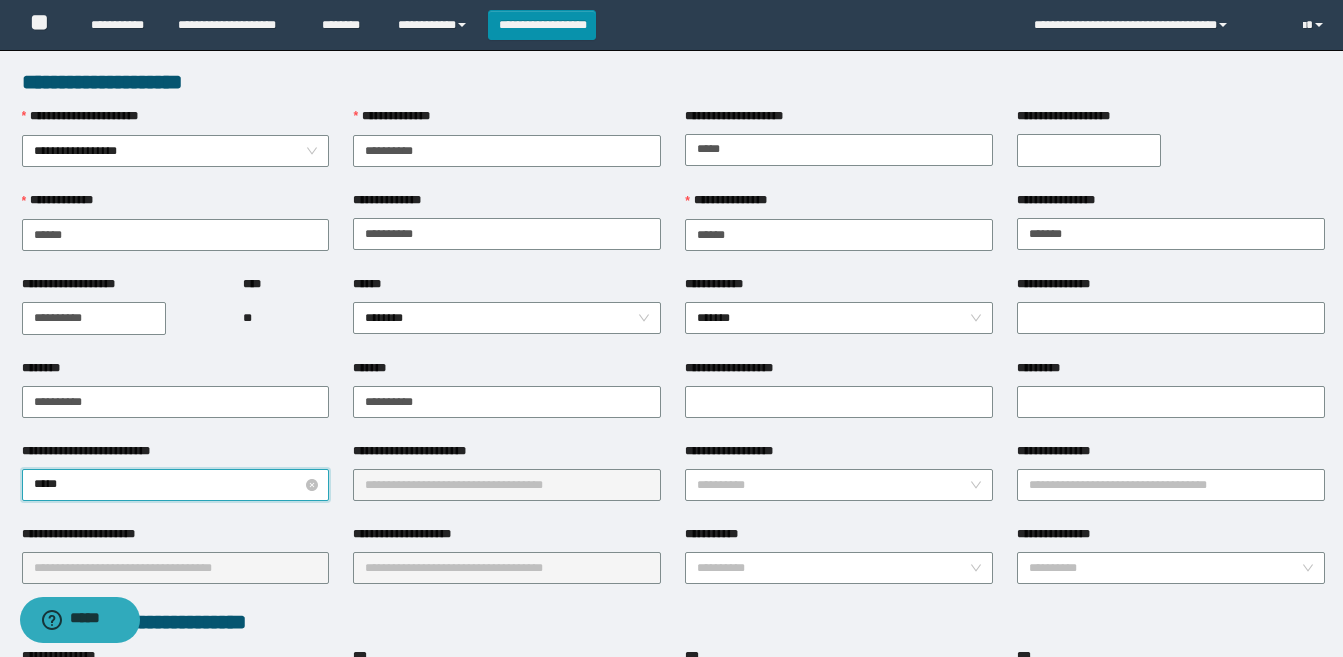 type on "******" 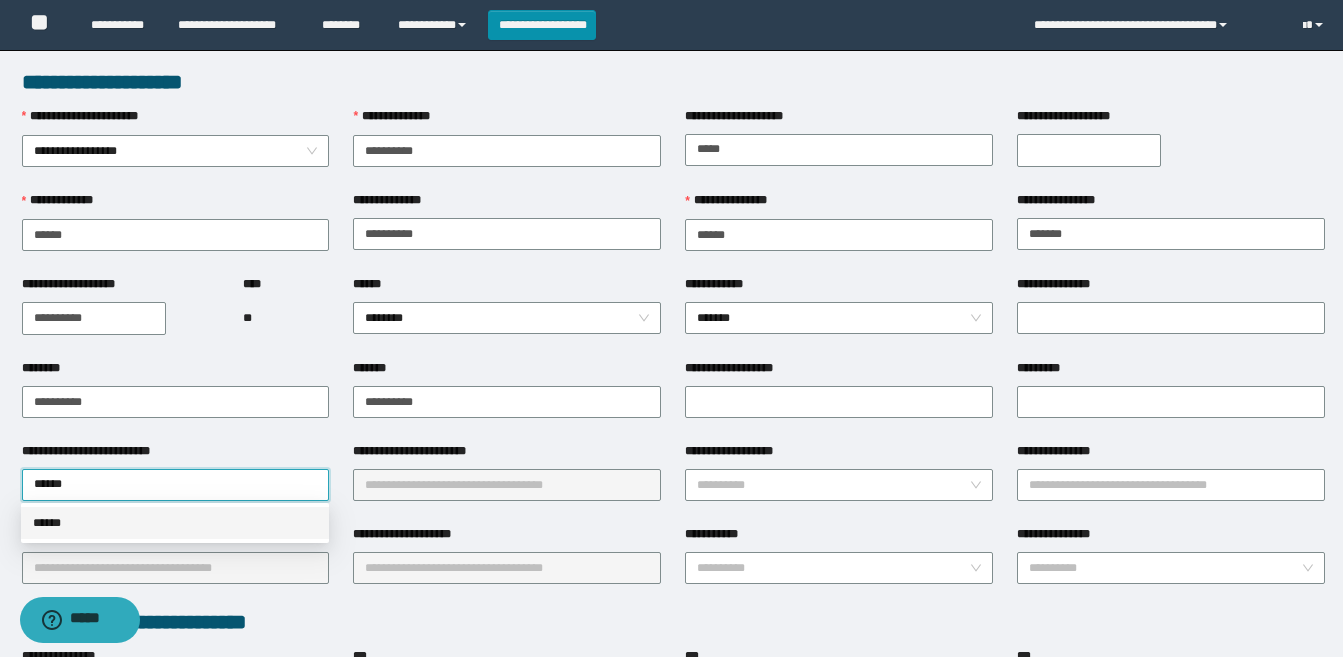 click on "******" at bounding box center [175, 523] 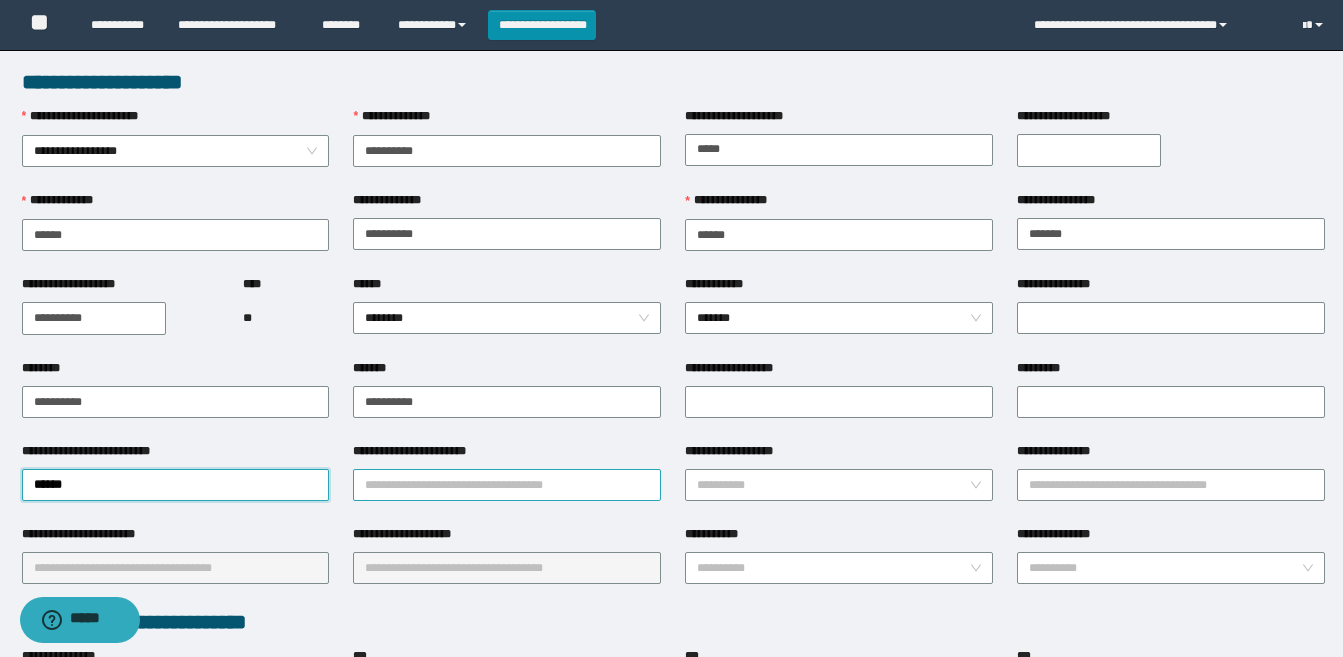 click on "**********" at bounding box center (507, 485) 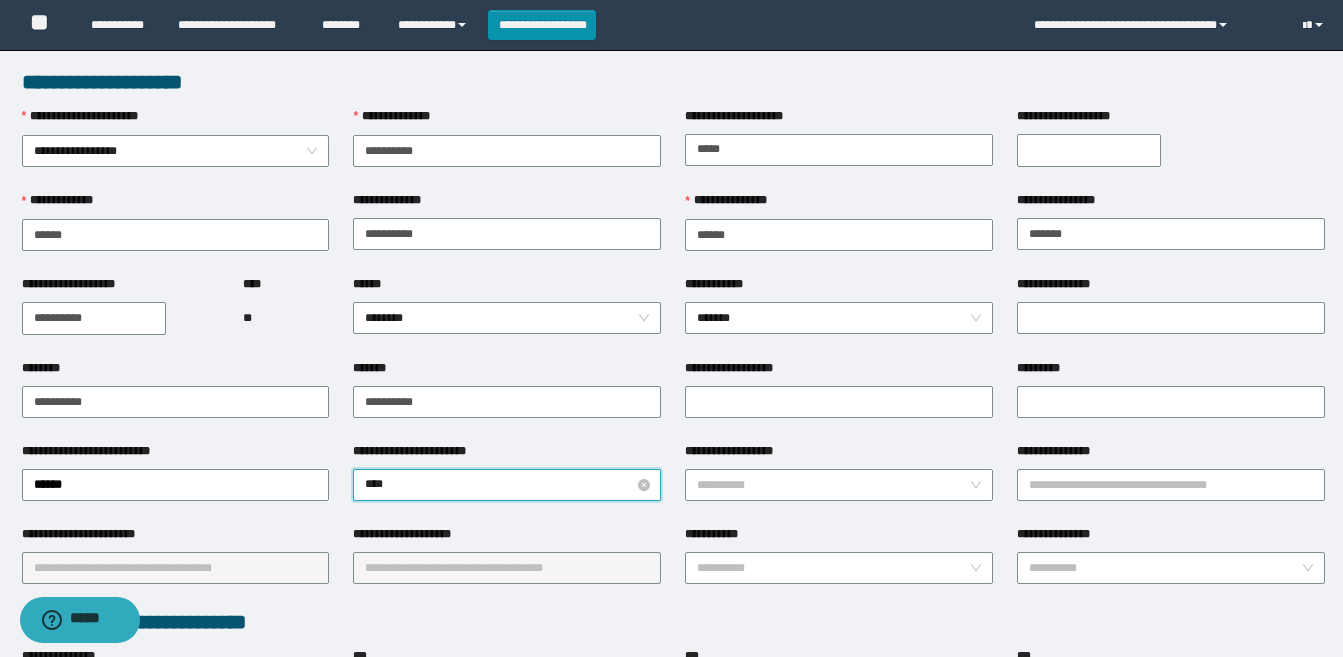 type on "*****" 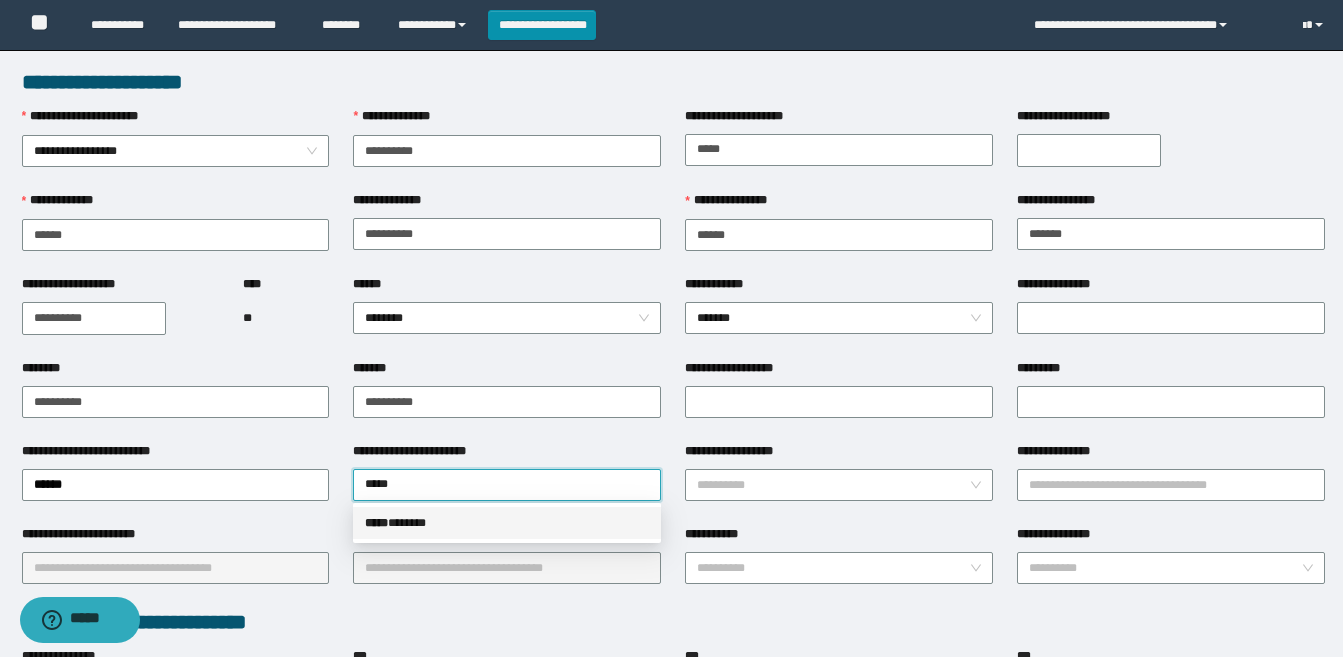 click on "***** * *****" at bounding box center [507, 523] 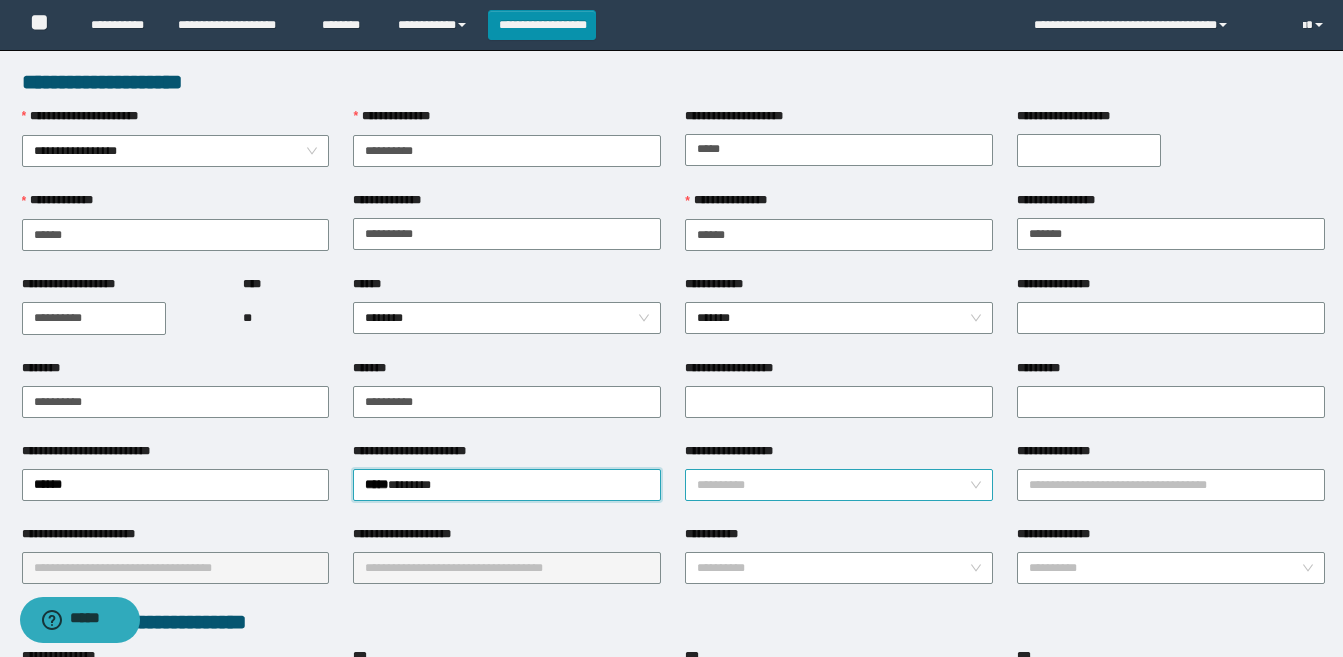 click on "**********" at bounding box center (833, 485) 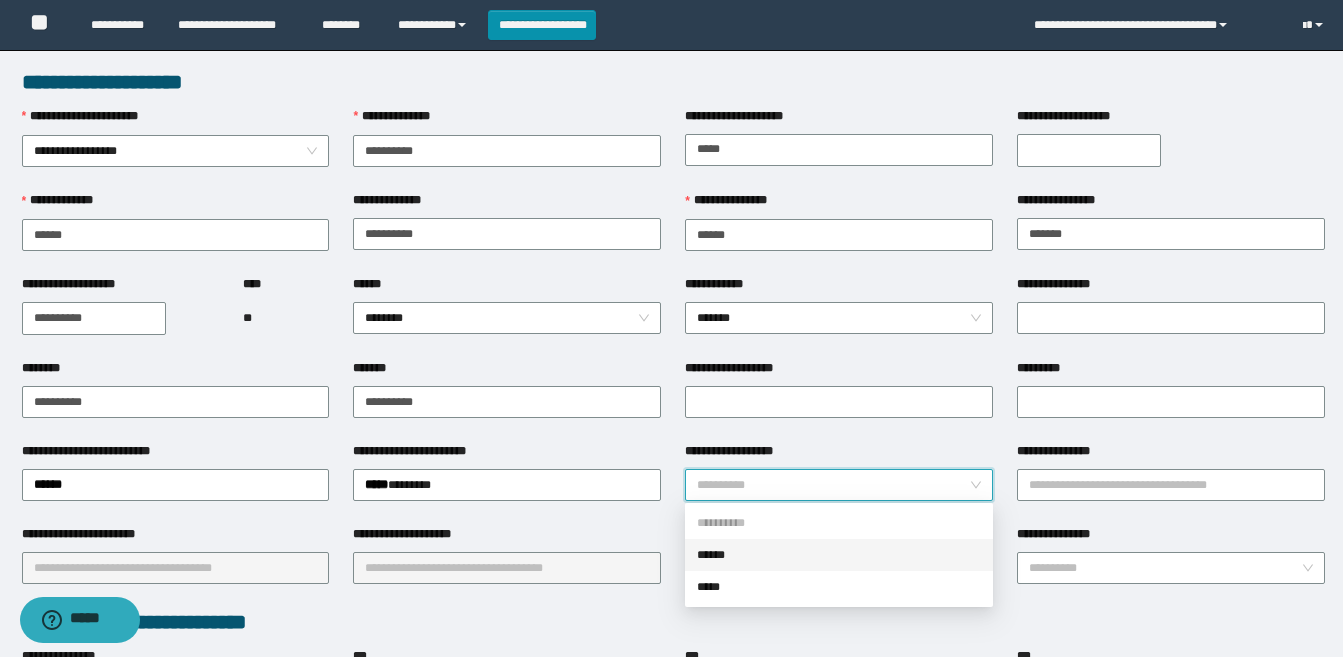click on "******" at bounding box center (839, 555) 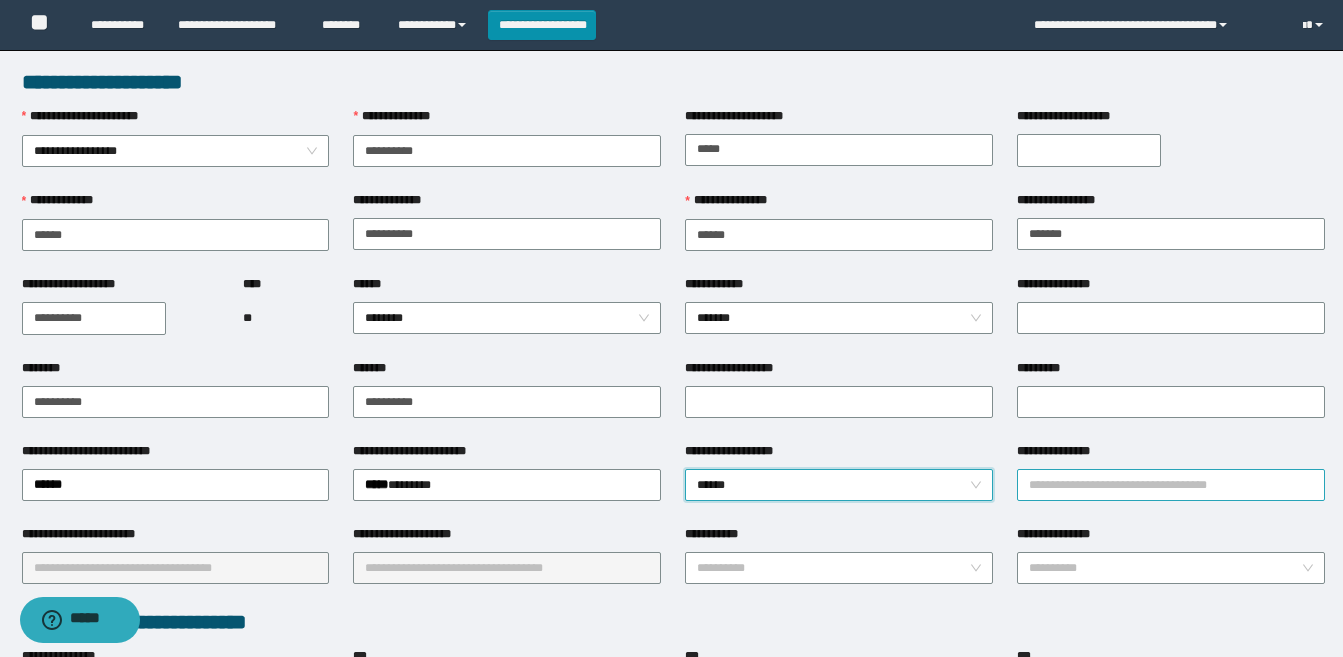 click on "**********" at bounding box center [1171, 485] 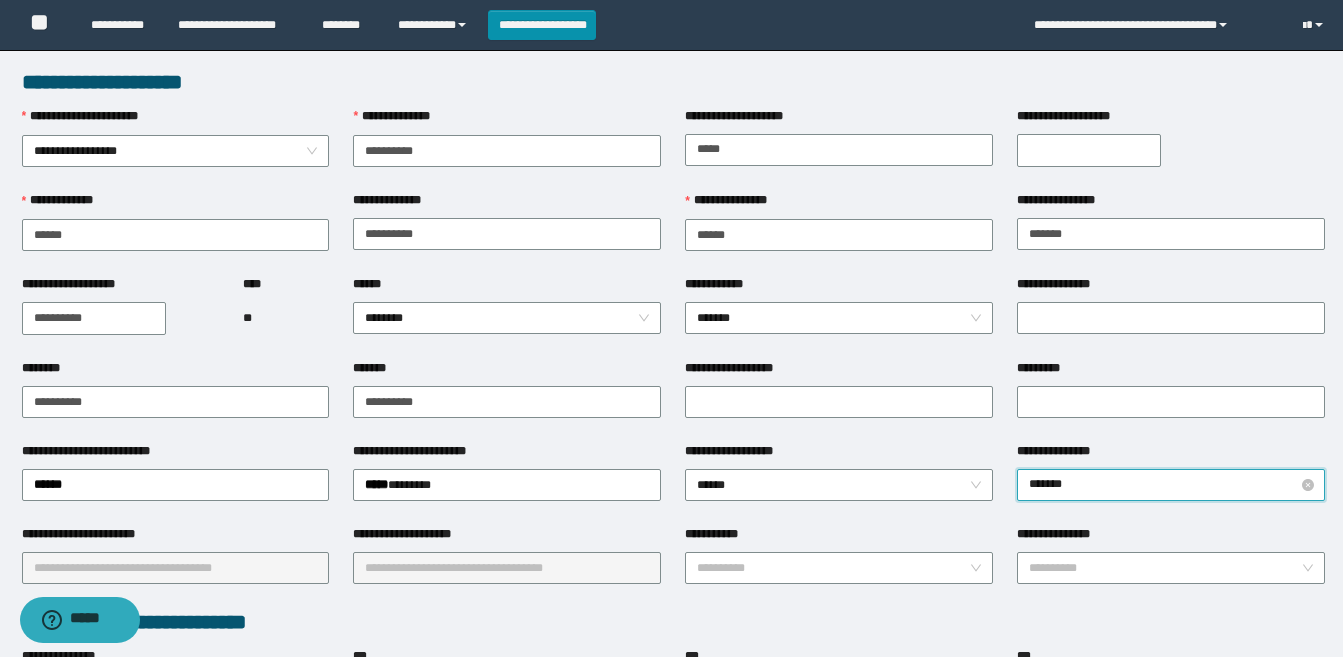 type on "********" 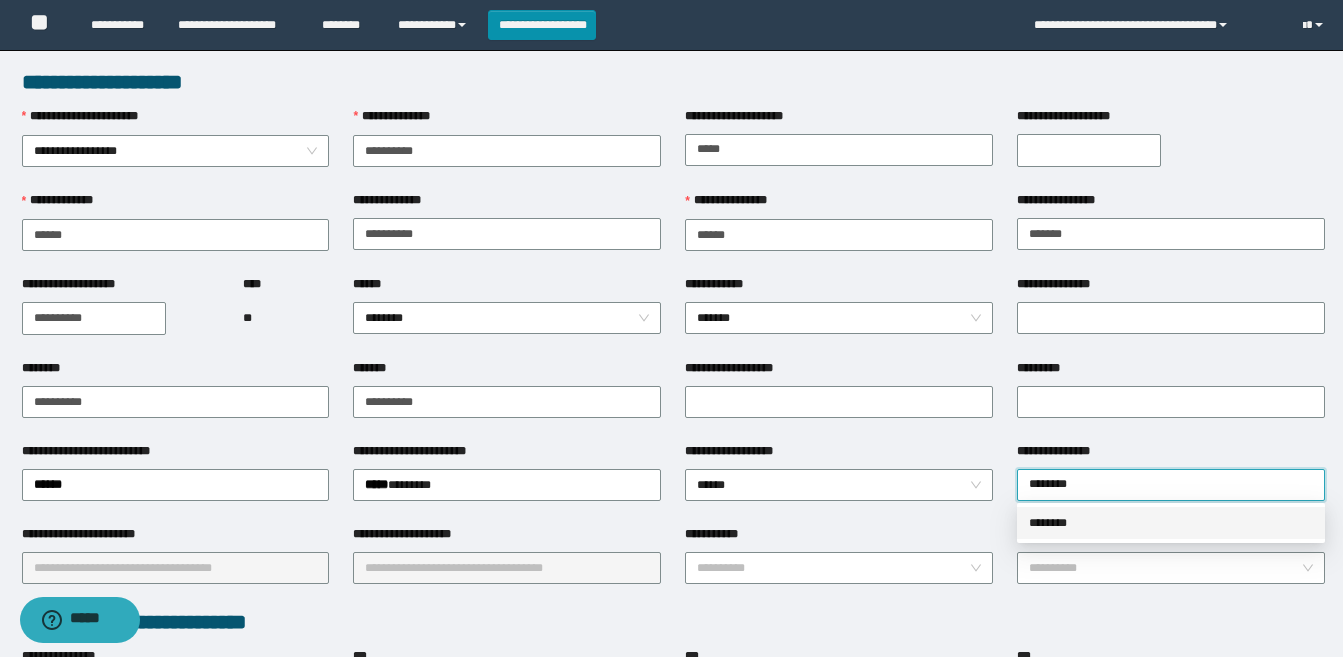 click on "********" at bounding box center [1171, 523] 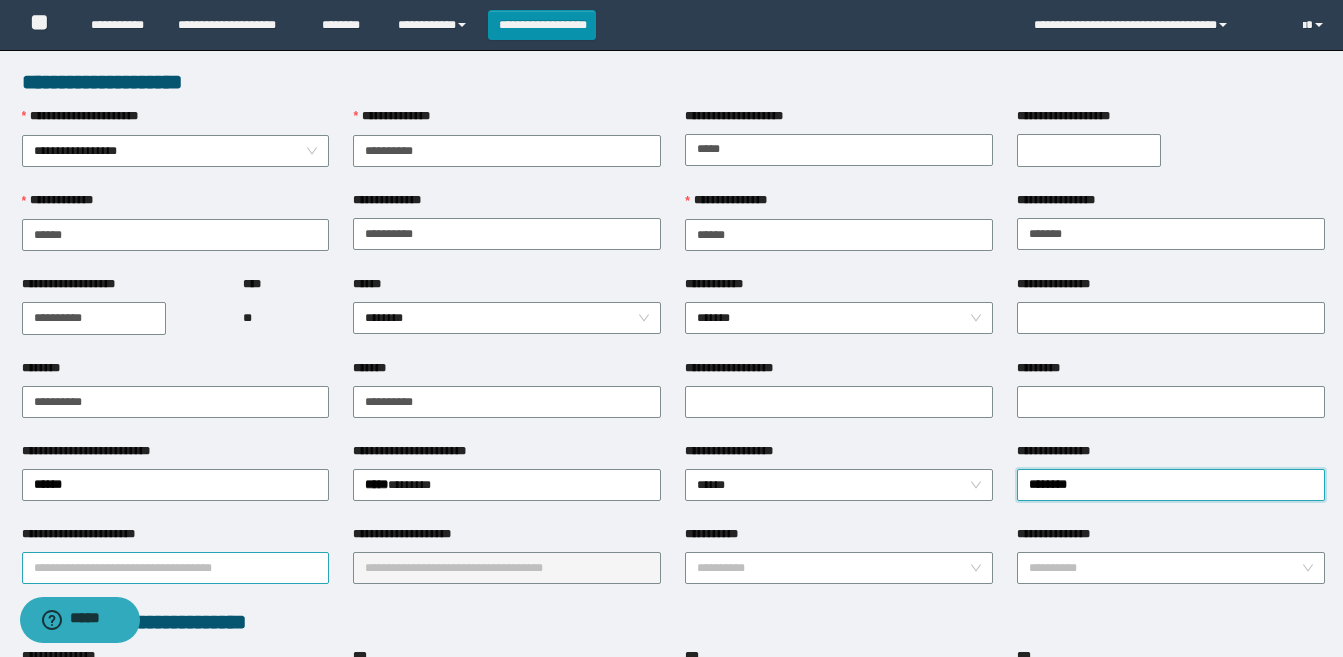 click on "**********" at bounding box center [176, 568] 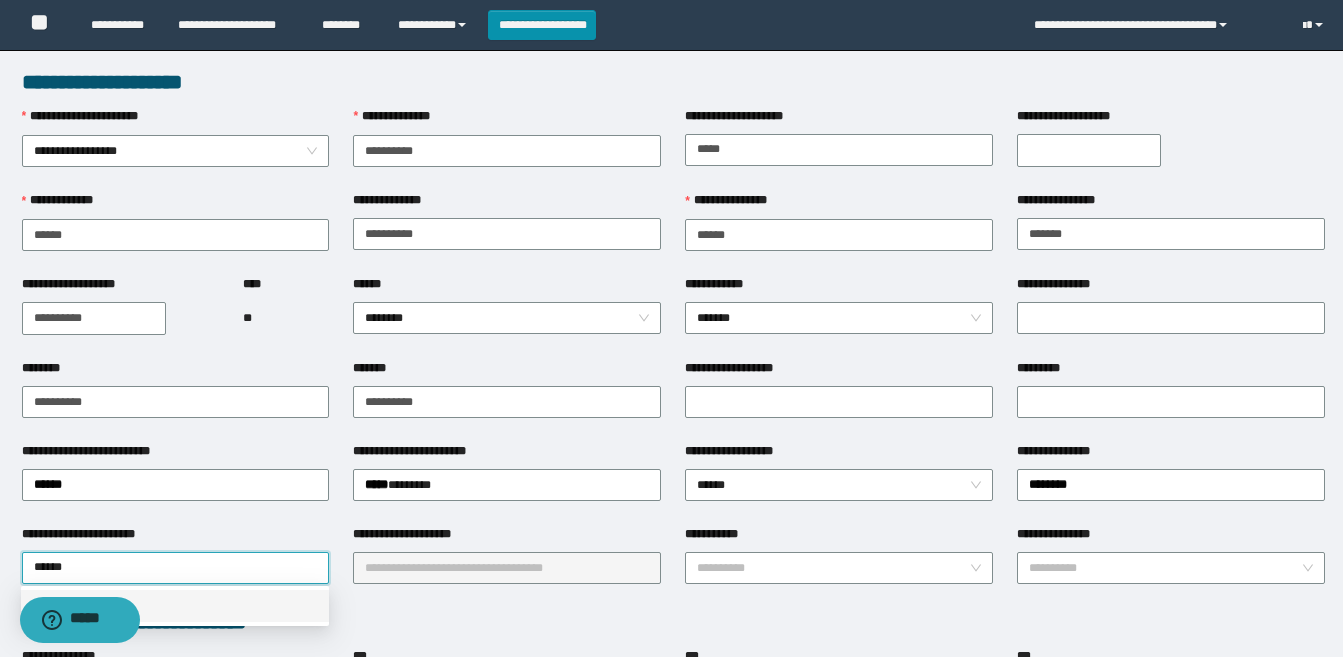 type on "******" 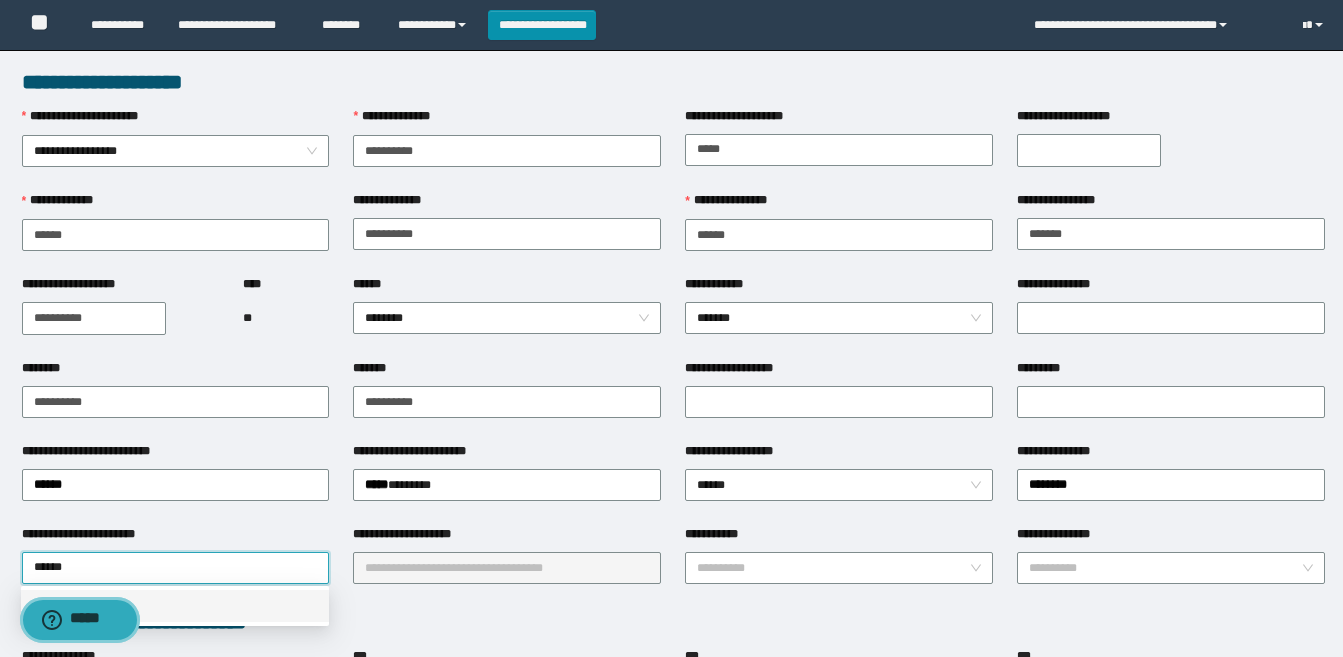 click on "*****" at bounding box center [80, 620] 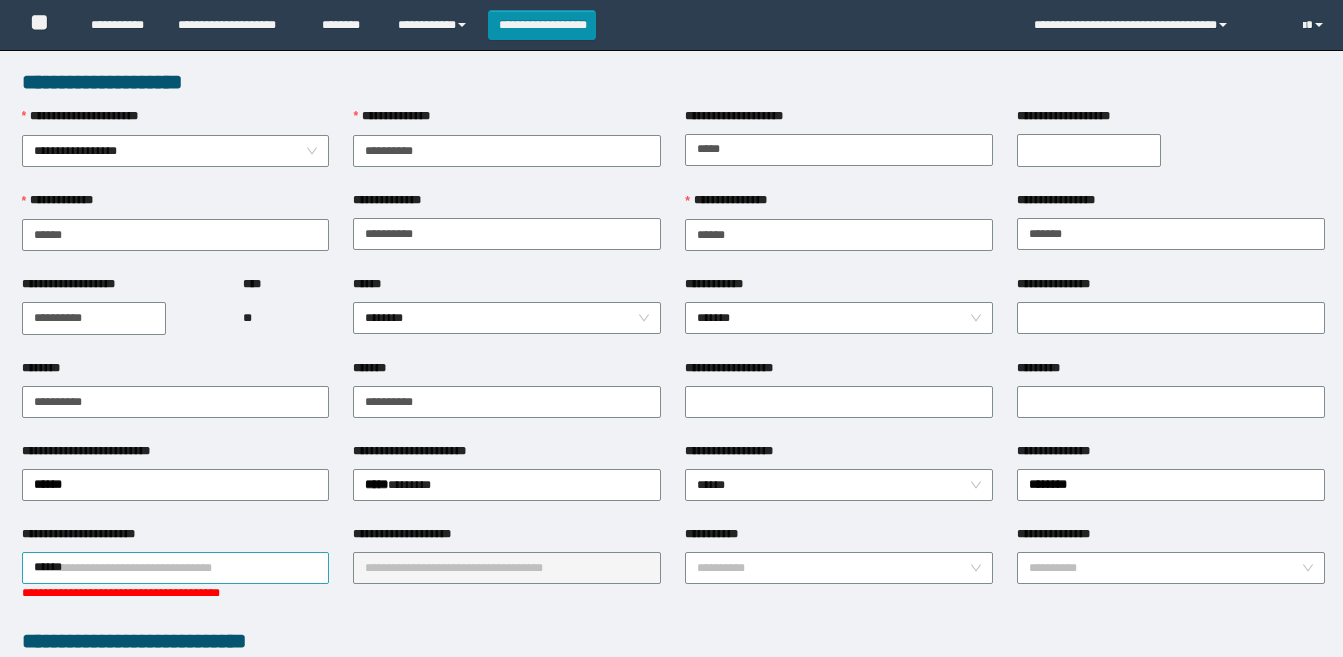 scroll, scrollTop: 200, scrollLeft: 0, axis: vertical 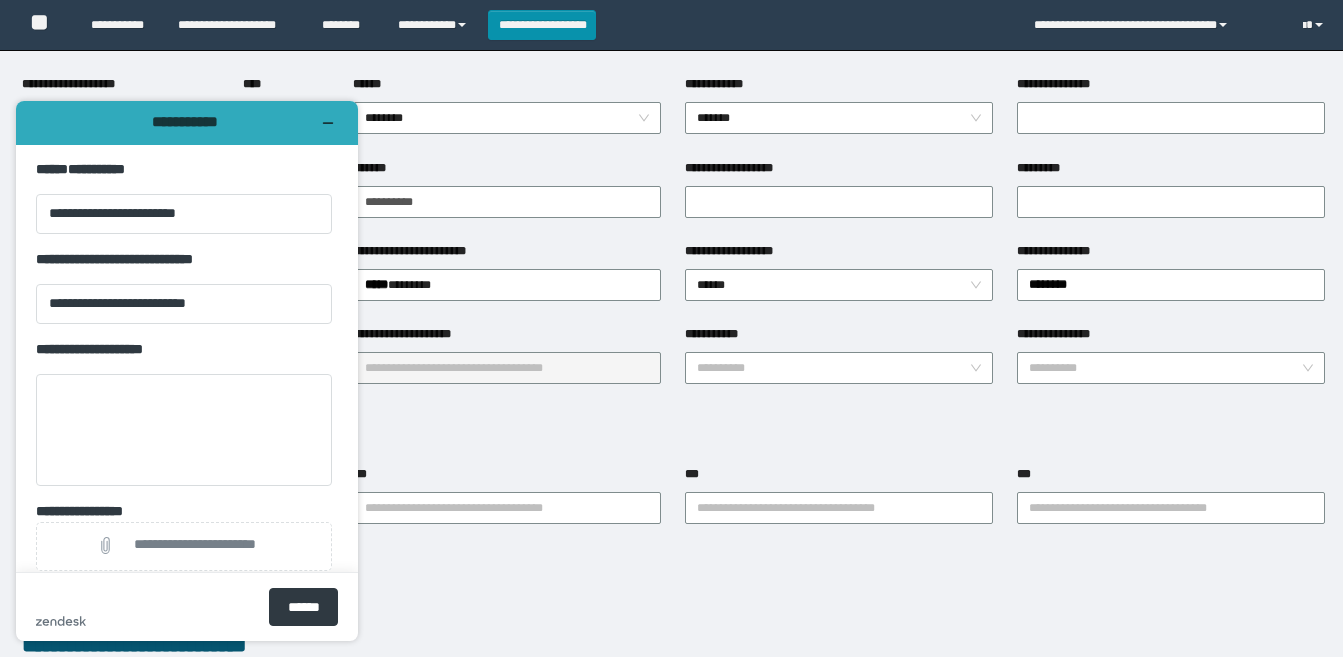click on "**********" at bounding box center (673, 589) 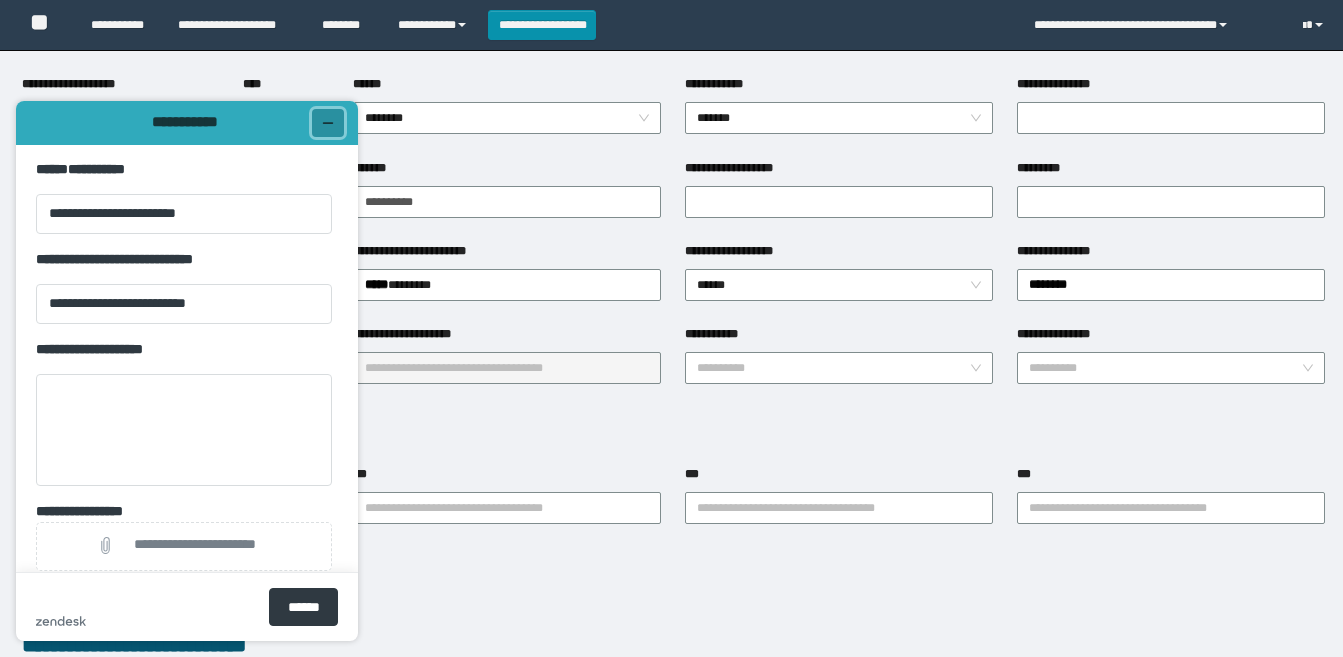 click 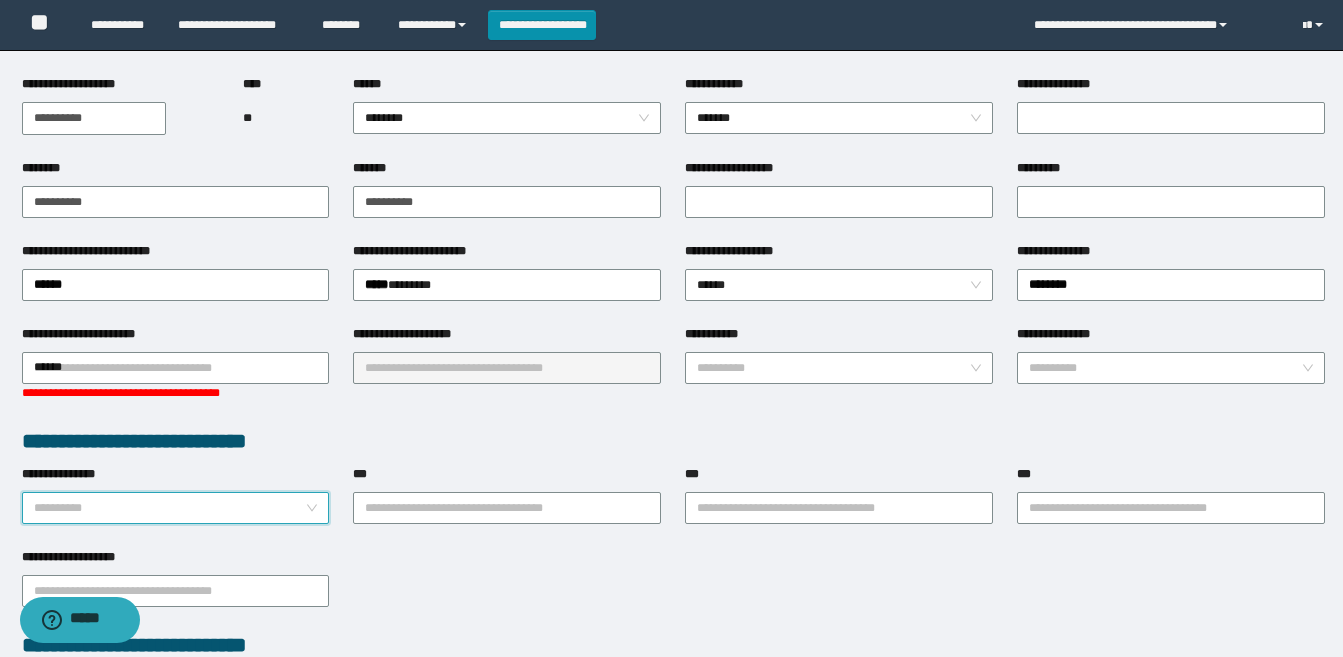 click on "**********" at bounding box center [170, 508] 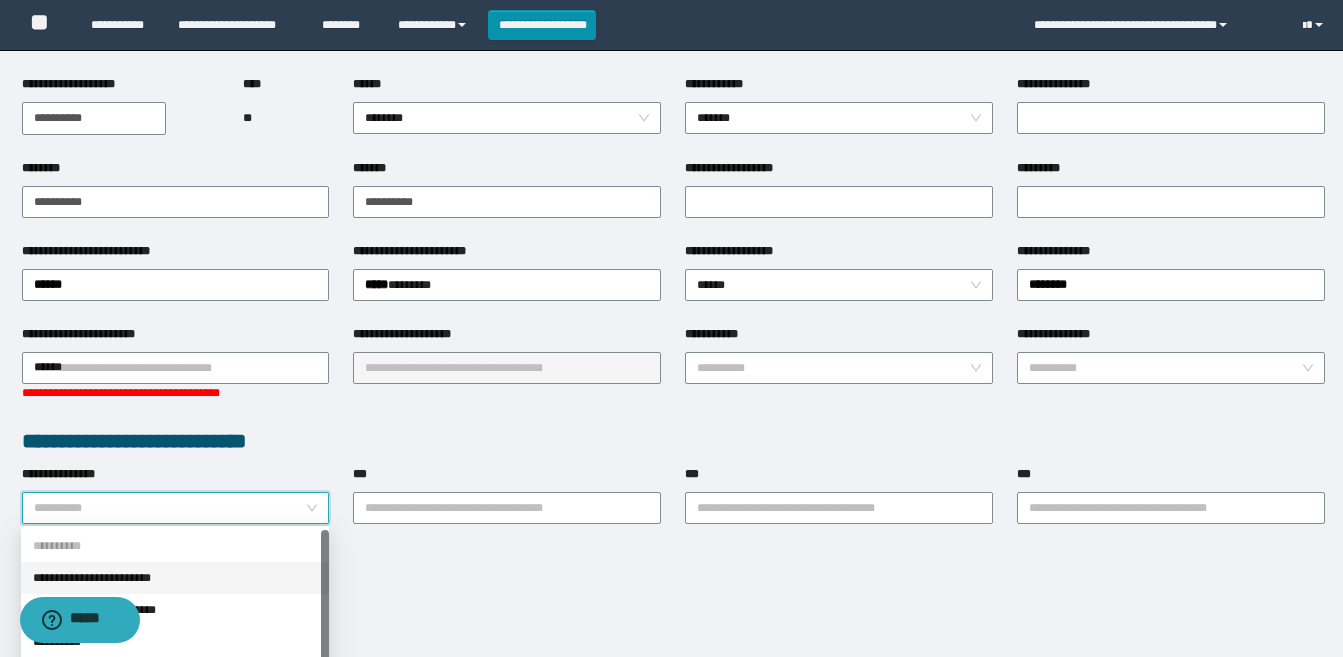 click on "**********" at bounding box center [175, 578] 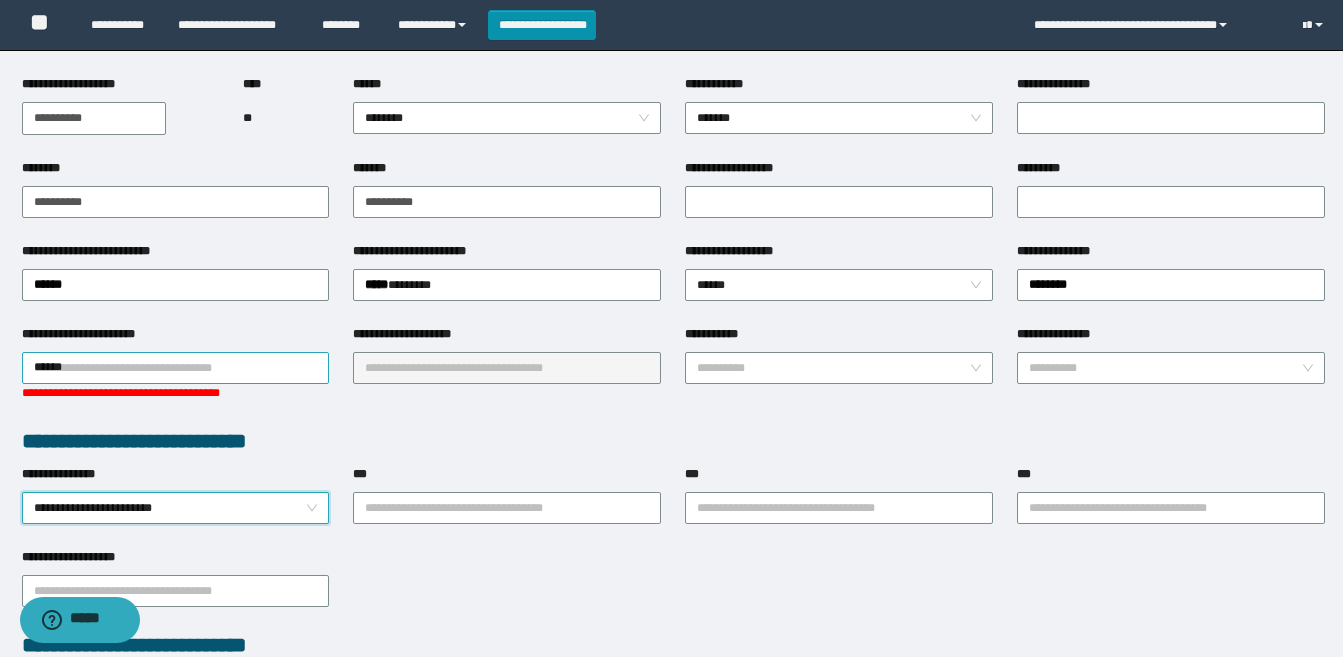 click on "******" at bounding box center (176, 368) 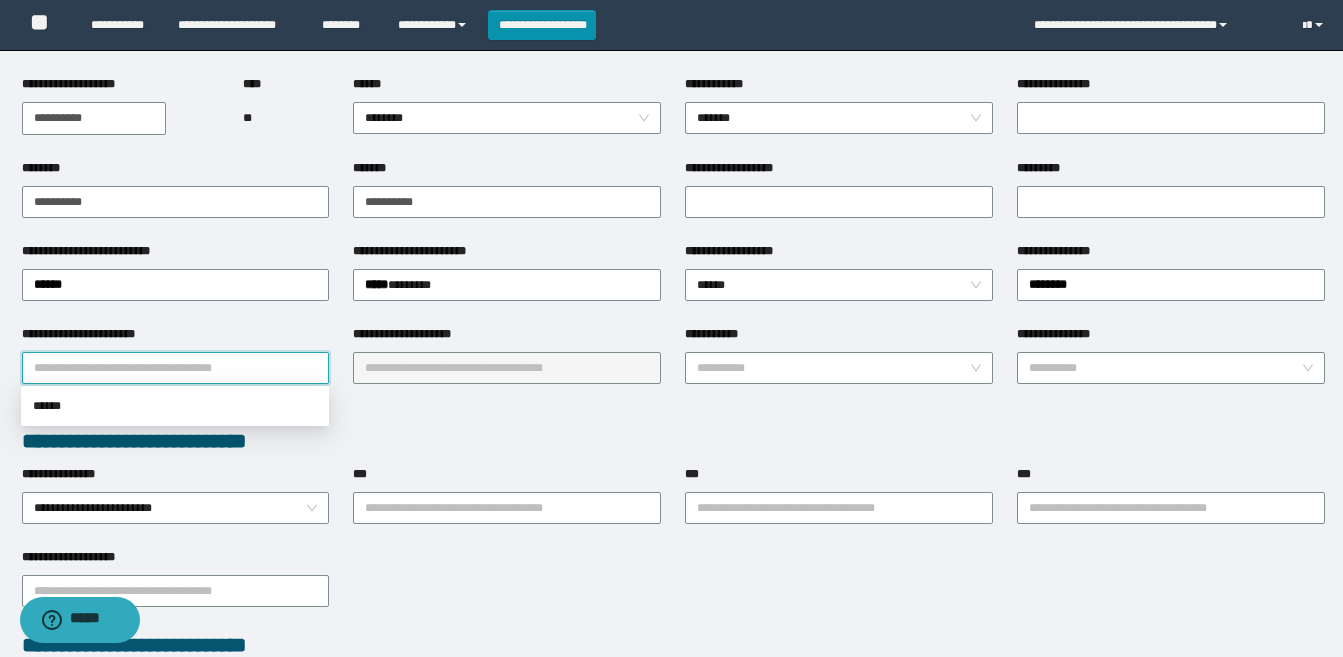 type on "*" 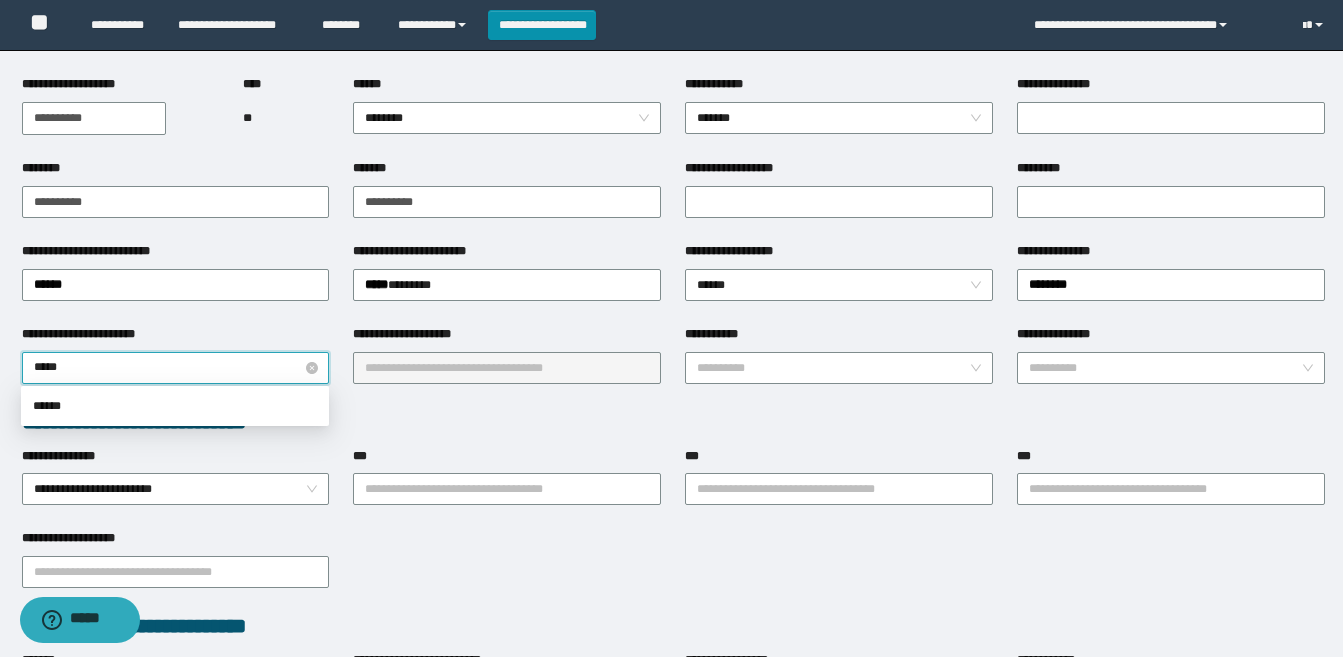 type on "******" 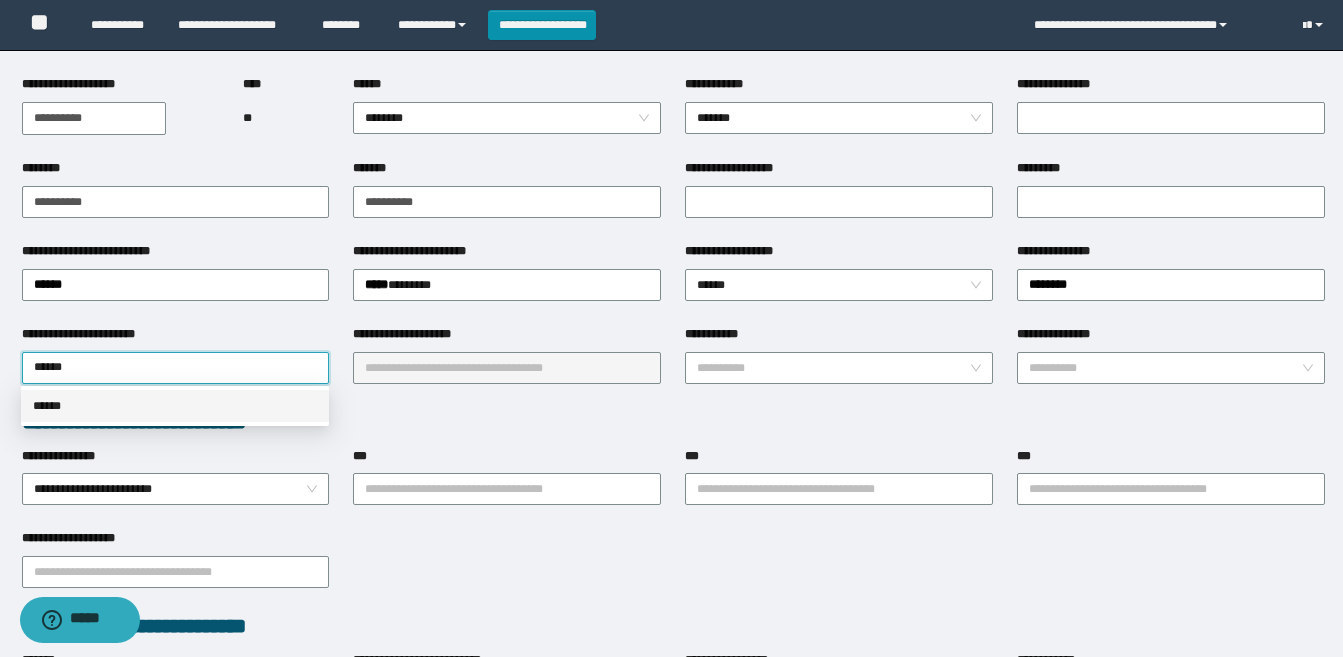 click on "******" at bounding box center (175, 406) 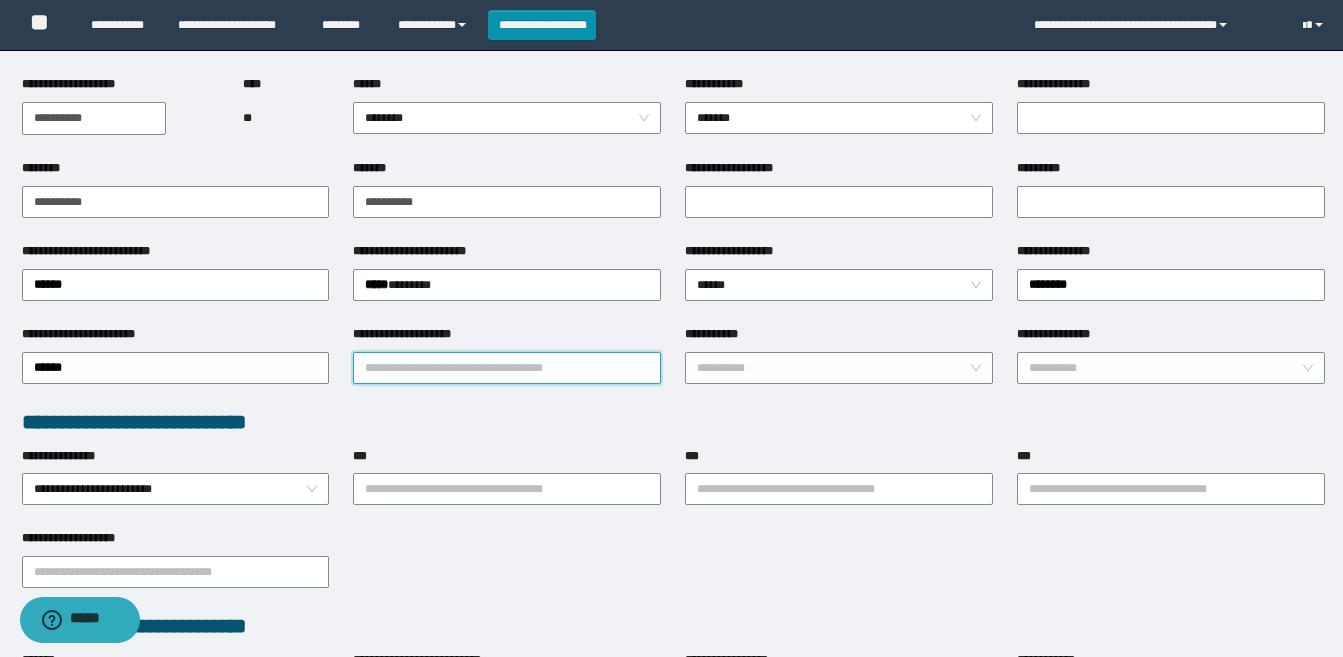 click on "**********" at bounding box center [507, 368] 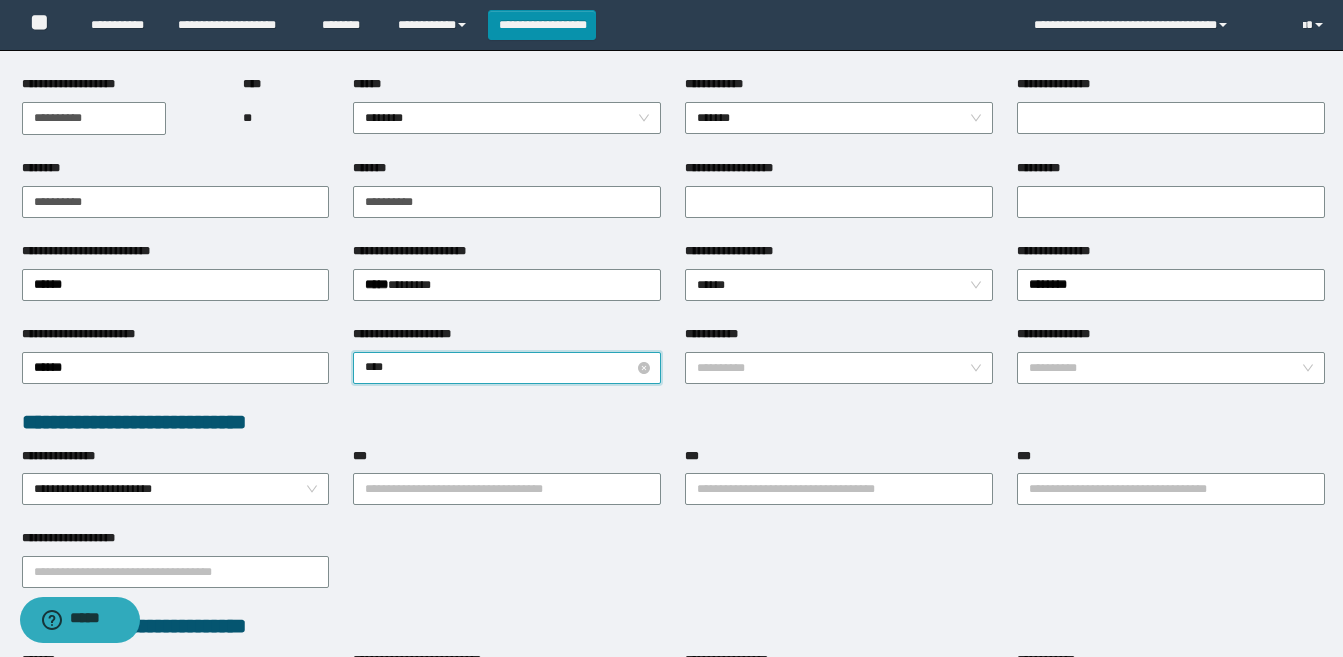 type on "*****" 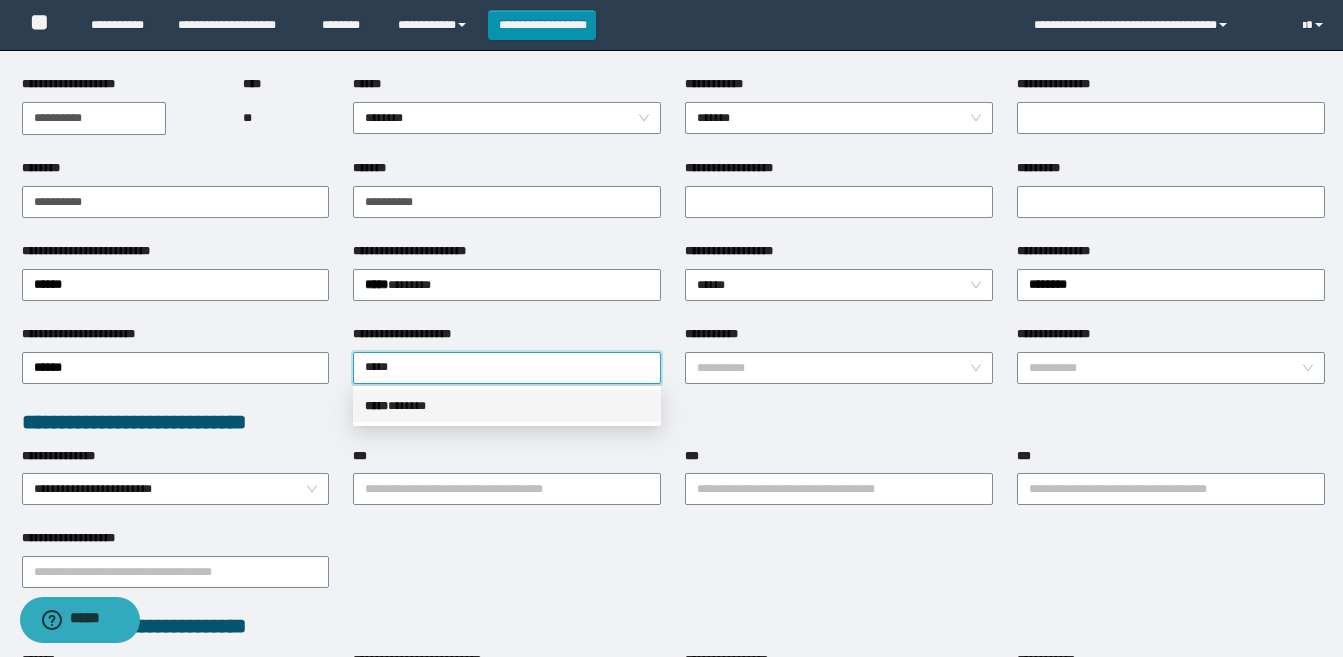 click on "***** * *****" at bounding box center [507, 406] 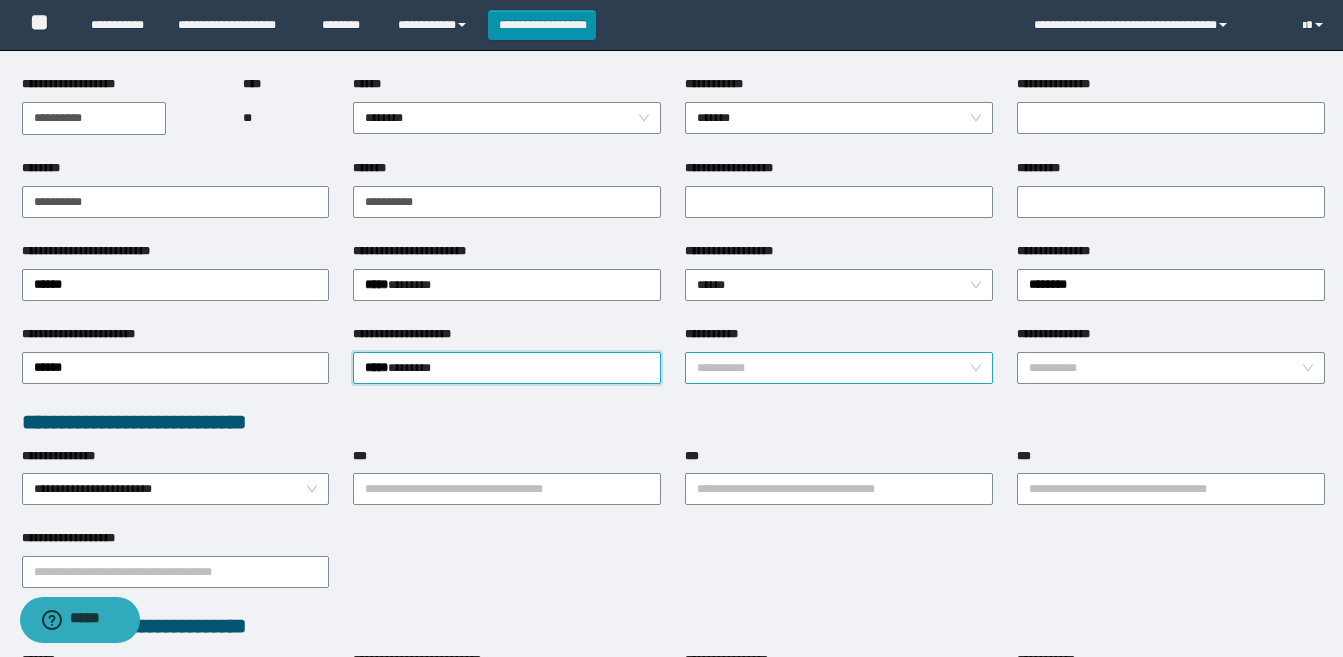 click on "**********" at bounding box center [833, 368] 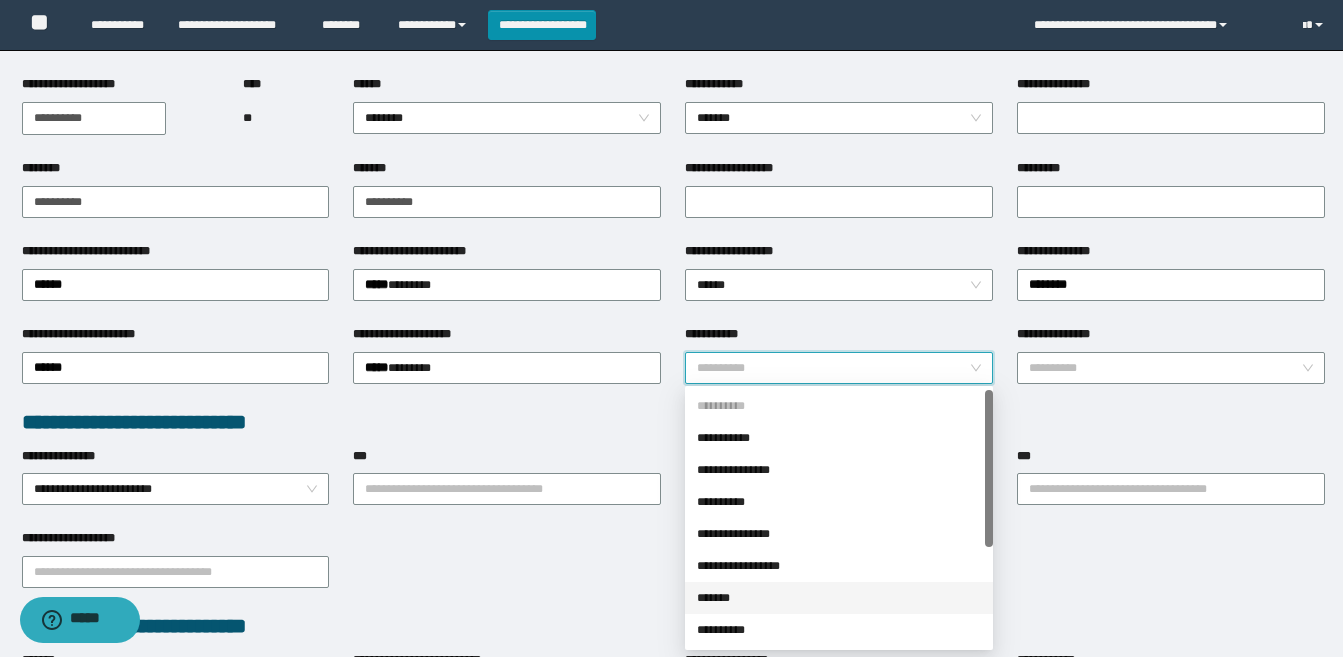 click on "*******" at bounding box center [839, 598] 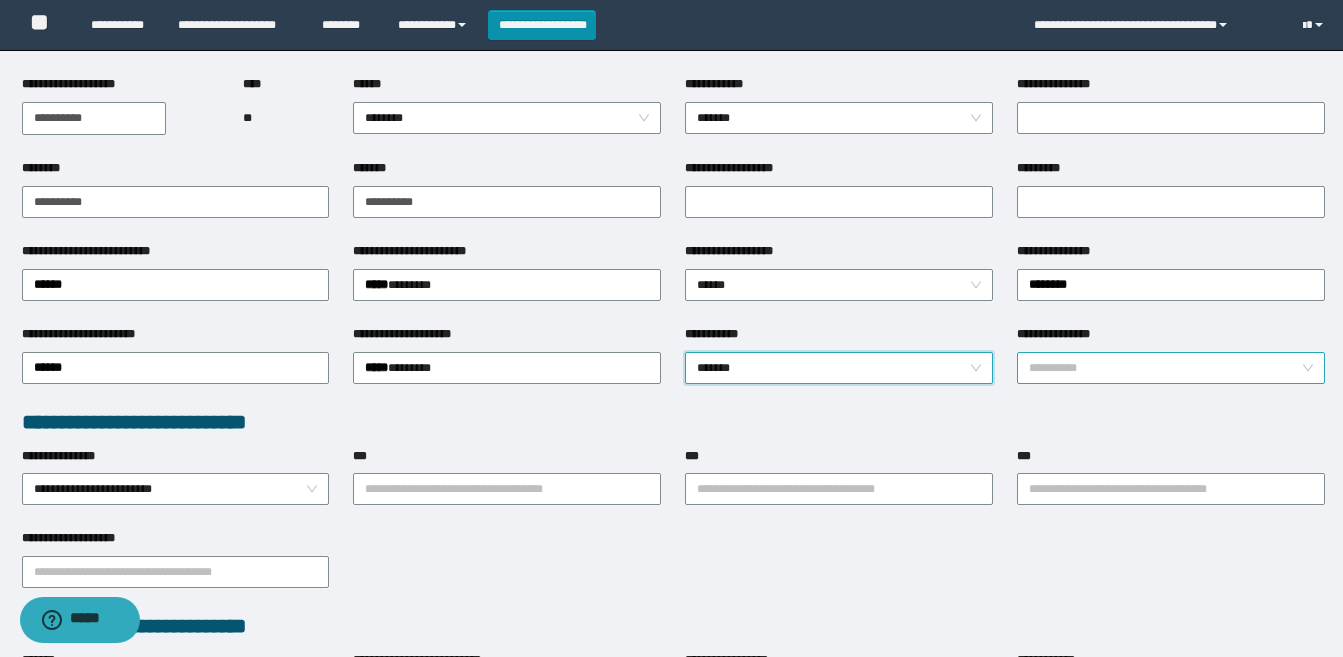 click on "**********" at bounding box center [1165, 368] 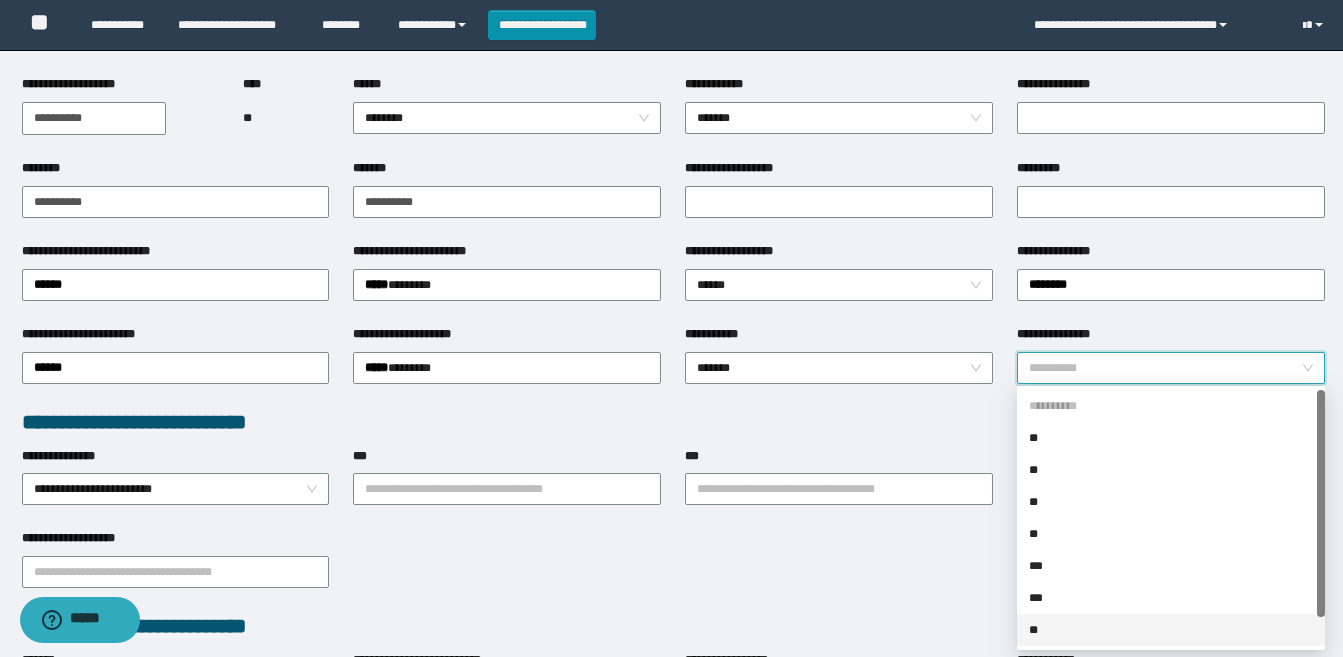 click on "**" at bounding box center (1171, 630) 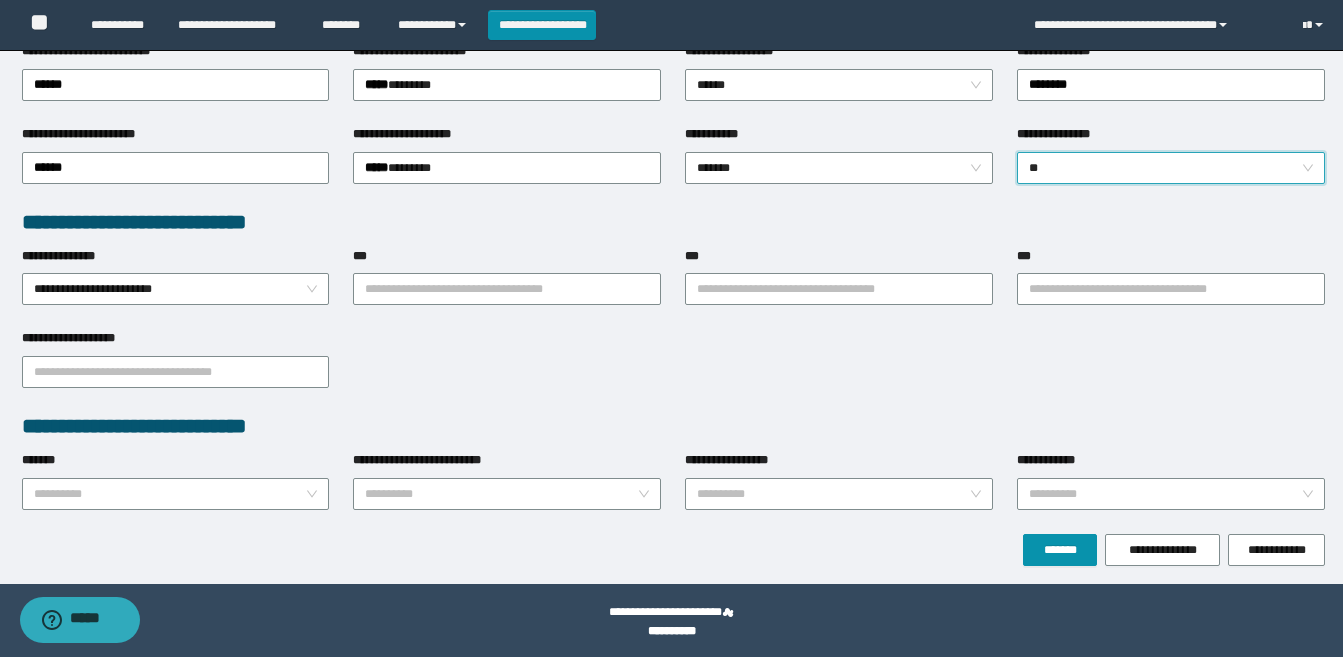scroll, scrollTop: 403, scrollLeft: 0, axis: vertical 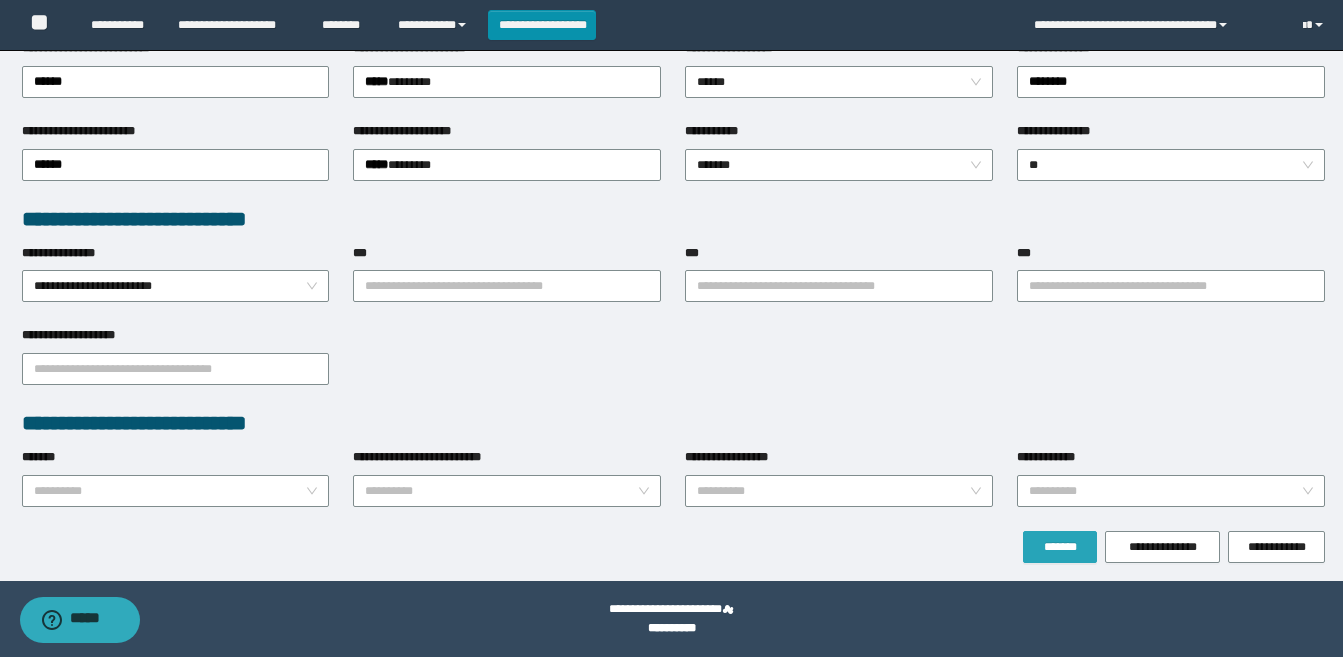 click on "*******" at bounding box center (1060, 547) 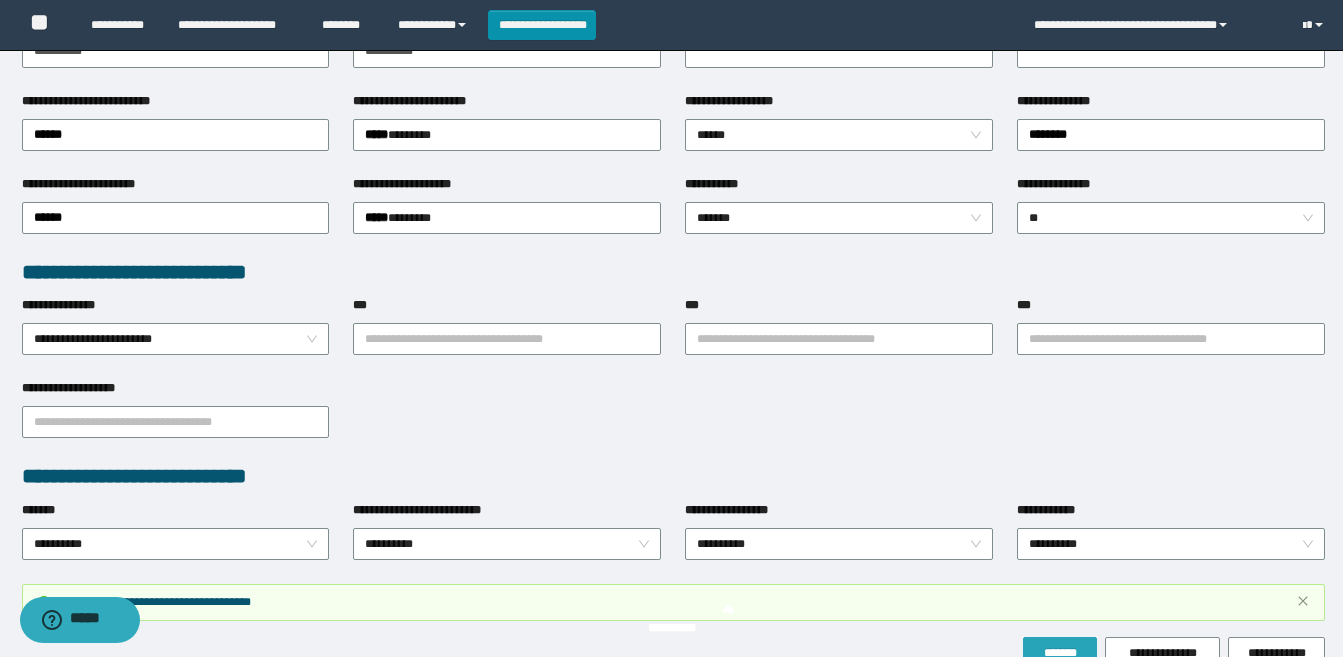 scroll, scrollTop: 456, scrollLeft: 0, axis: vertical 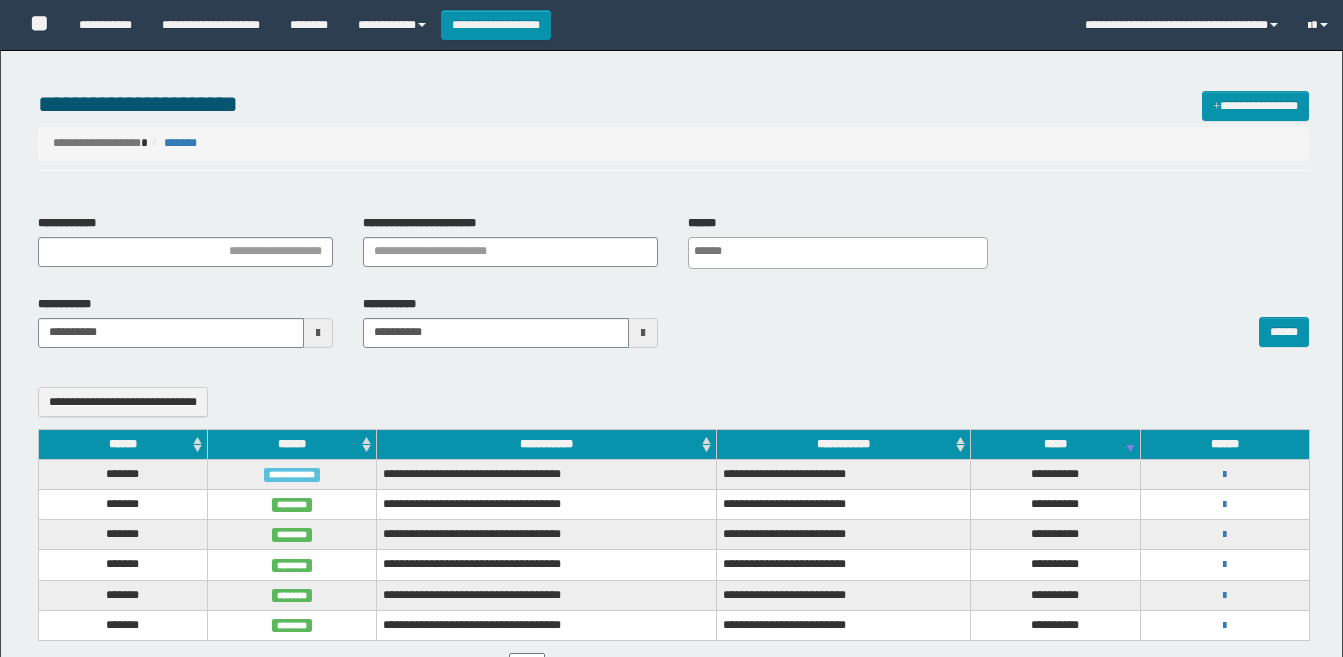 select 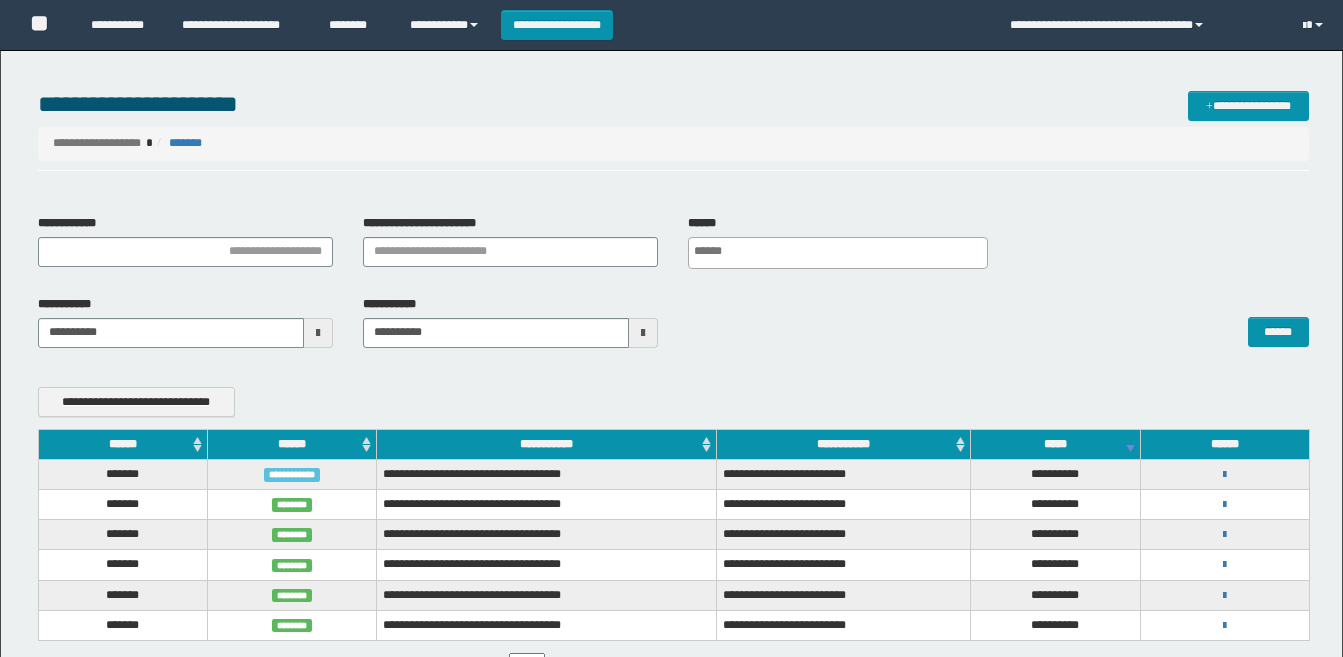 scroll, scrollTop: 0, scrollLeft: 0, axis: both 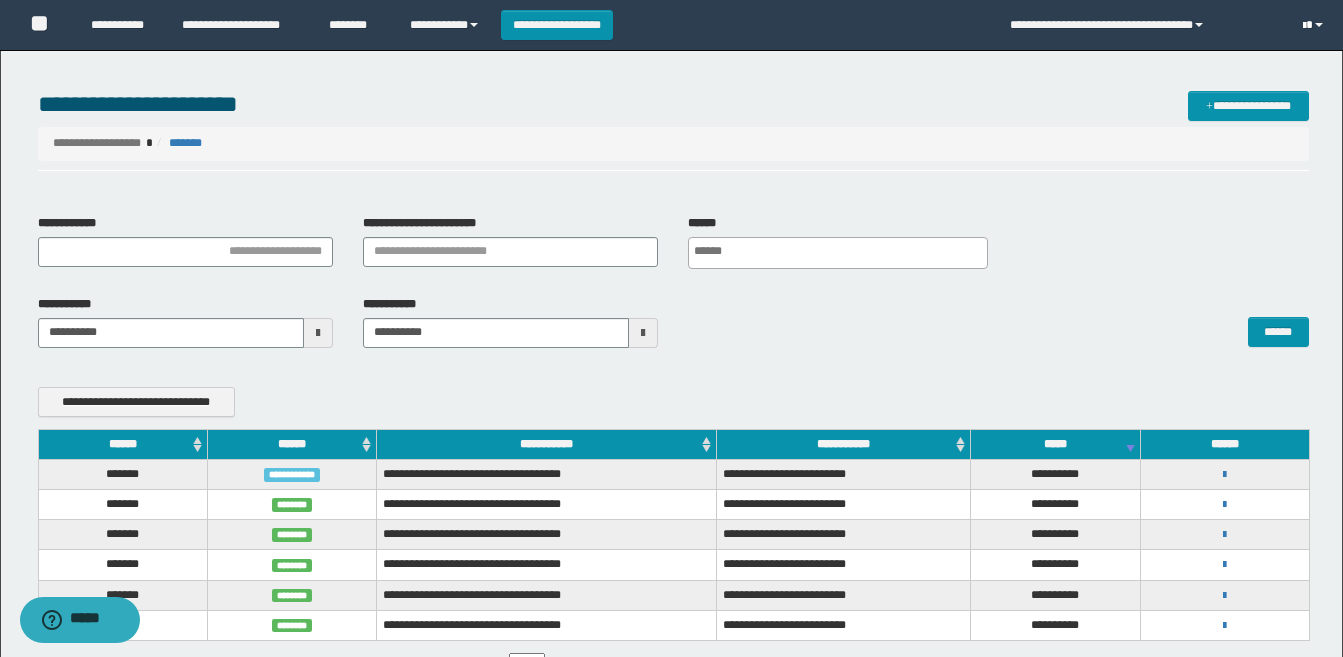 click at bounding box center (1304, 26) 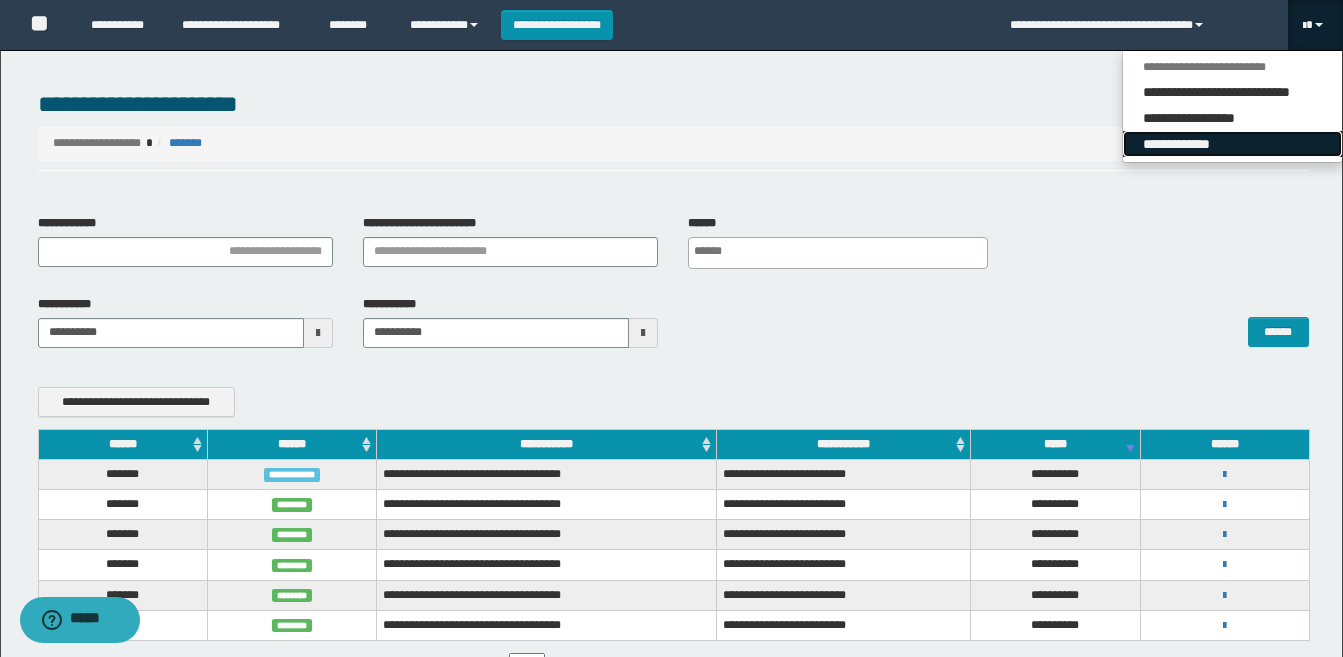 click on "**********" at bounding box center [1232, 144] 